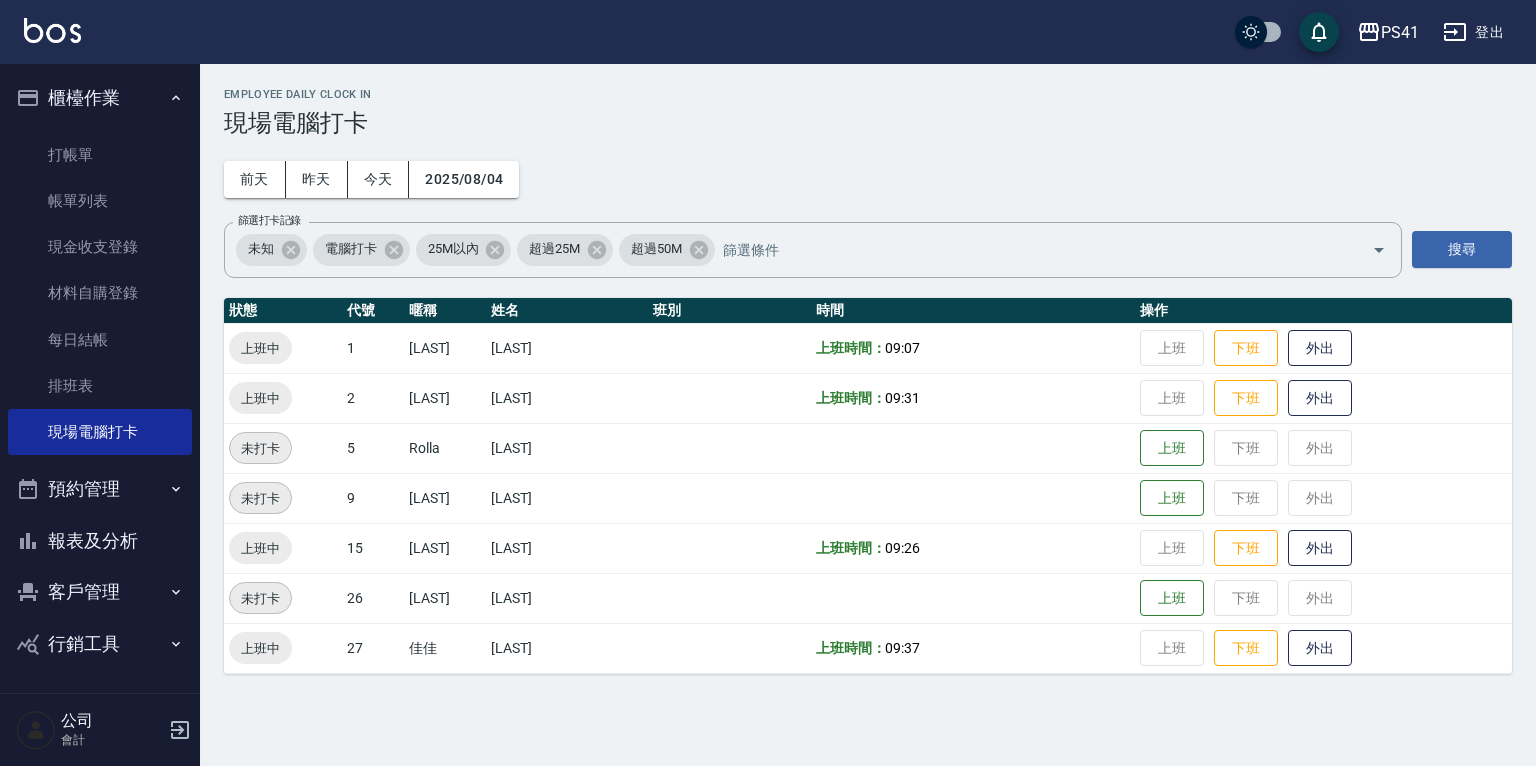 scroll, scrollTop: 0, scrollLeft: 0, axis: both 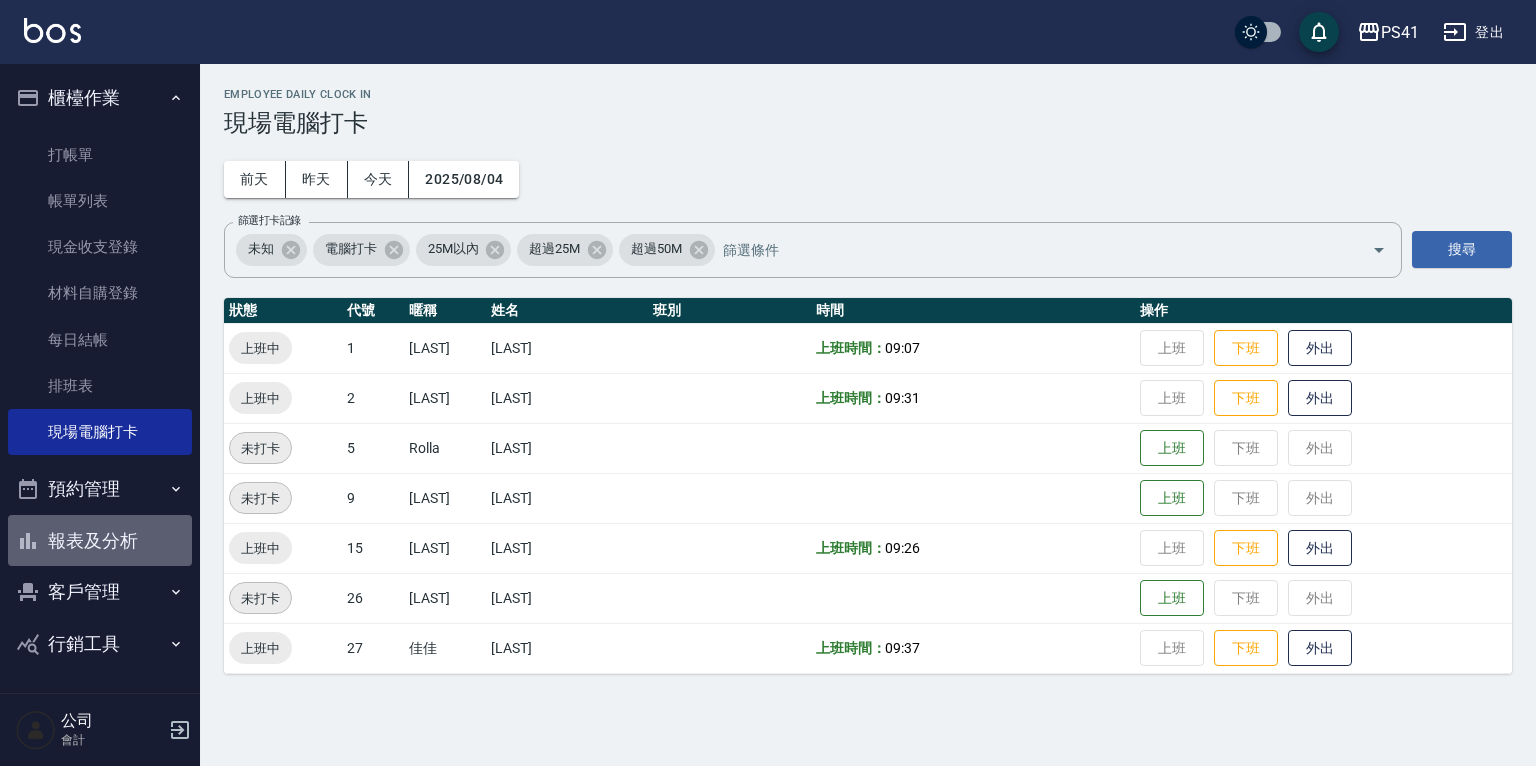 click on "報表及分析" at bounding box center [100, 541] 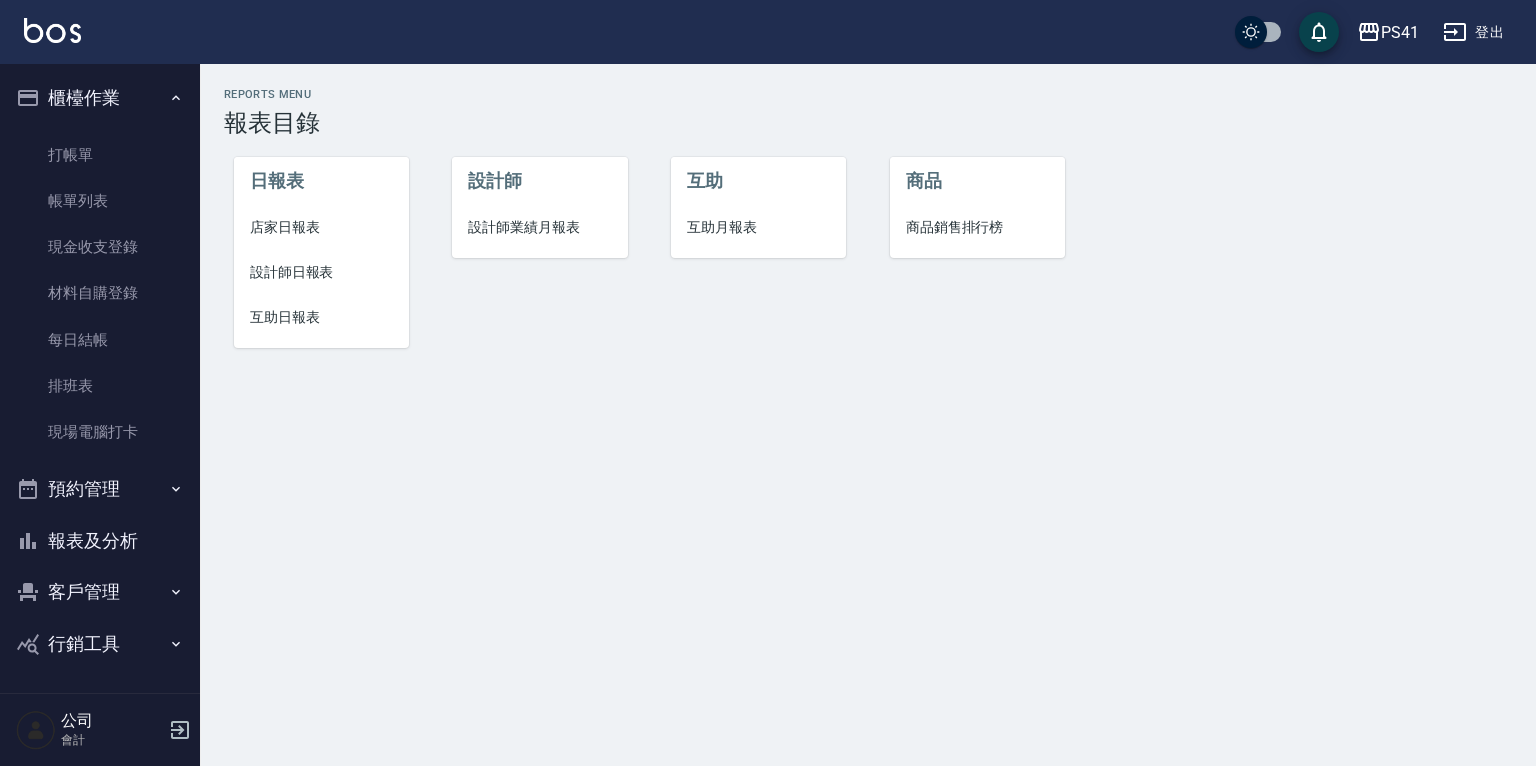 click on "客戶管理" at bounding box center (100, 592) 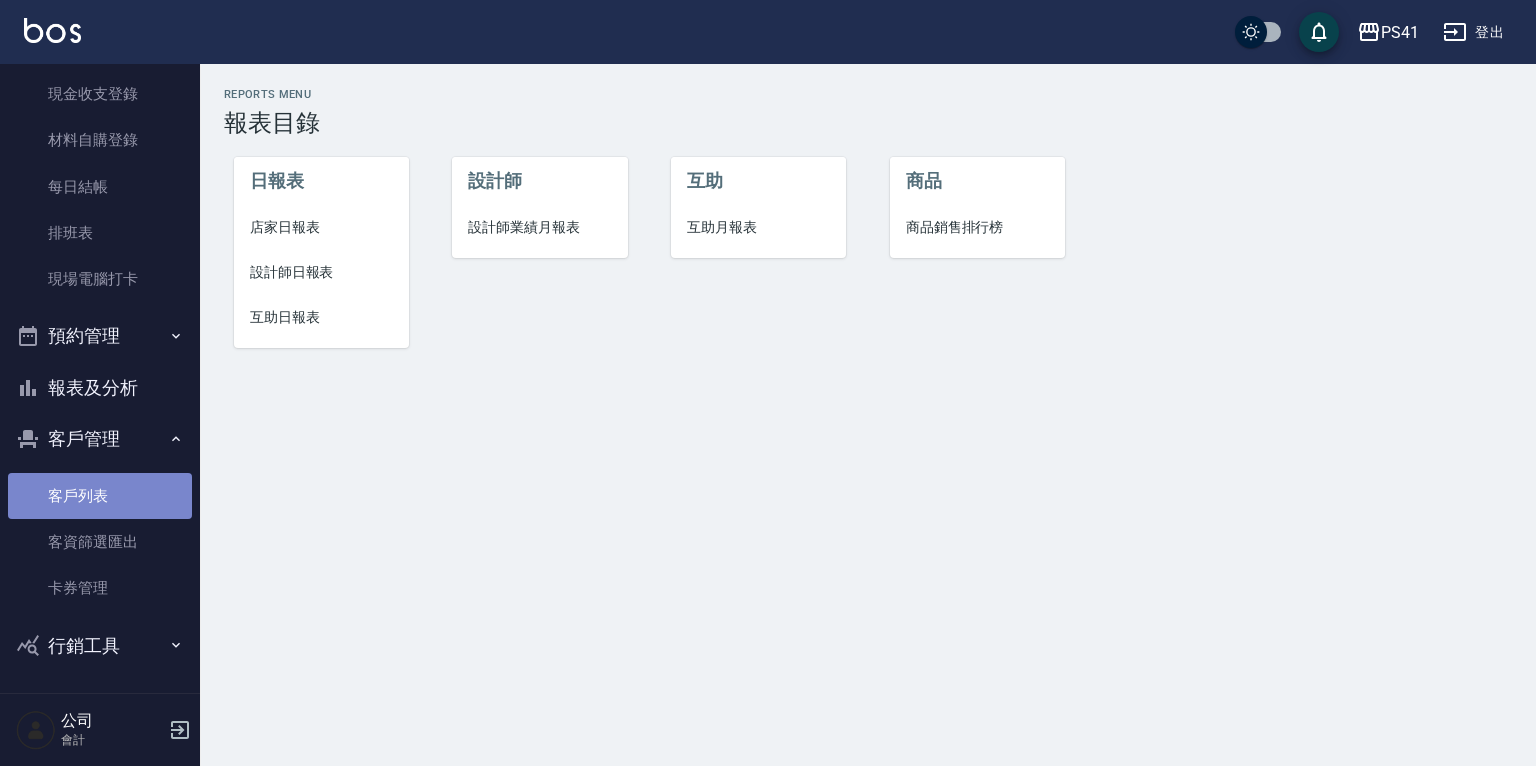 click on "客戶列表" at bounding box center (100, 496) 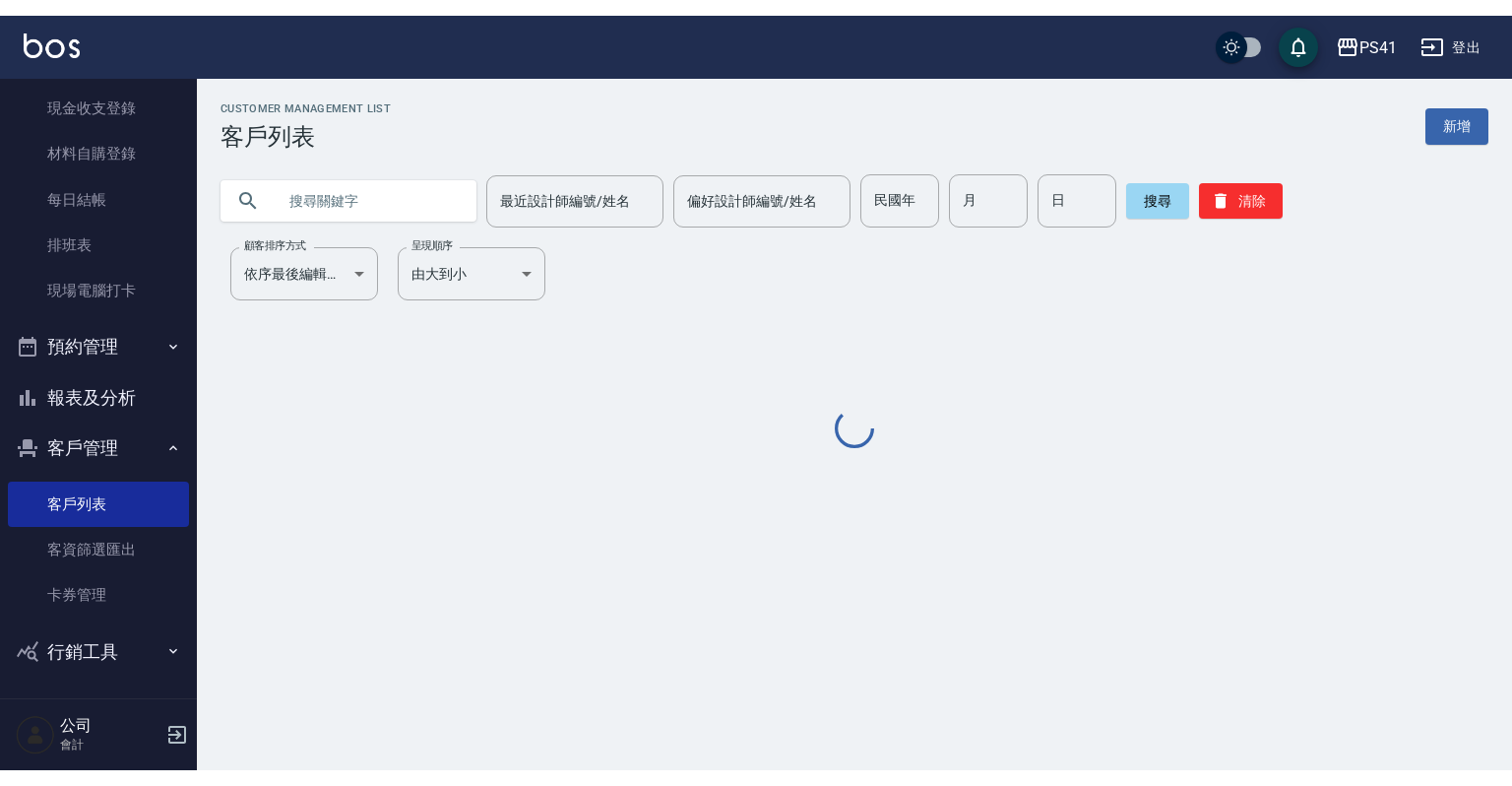 scroll, scrollTop: 120, scrollLeft: 0, axis: vertical 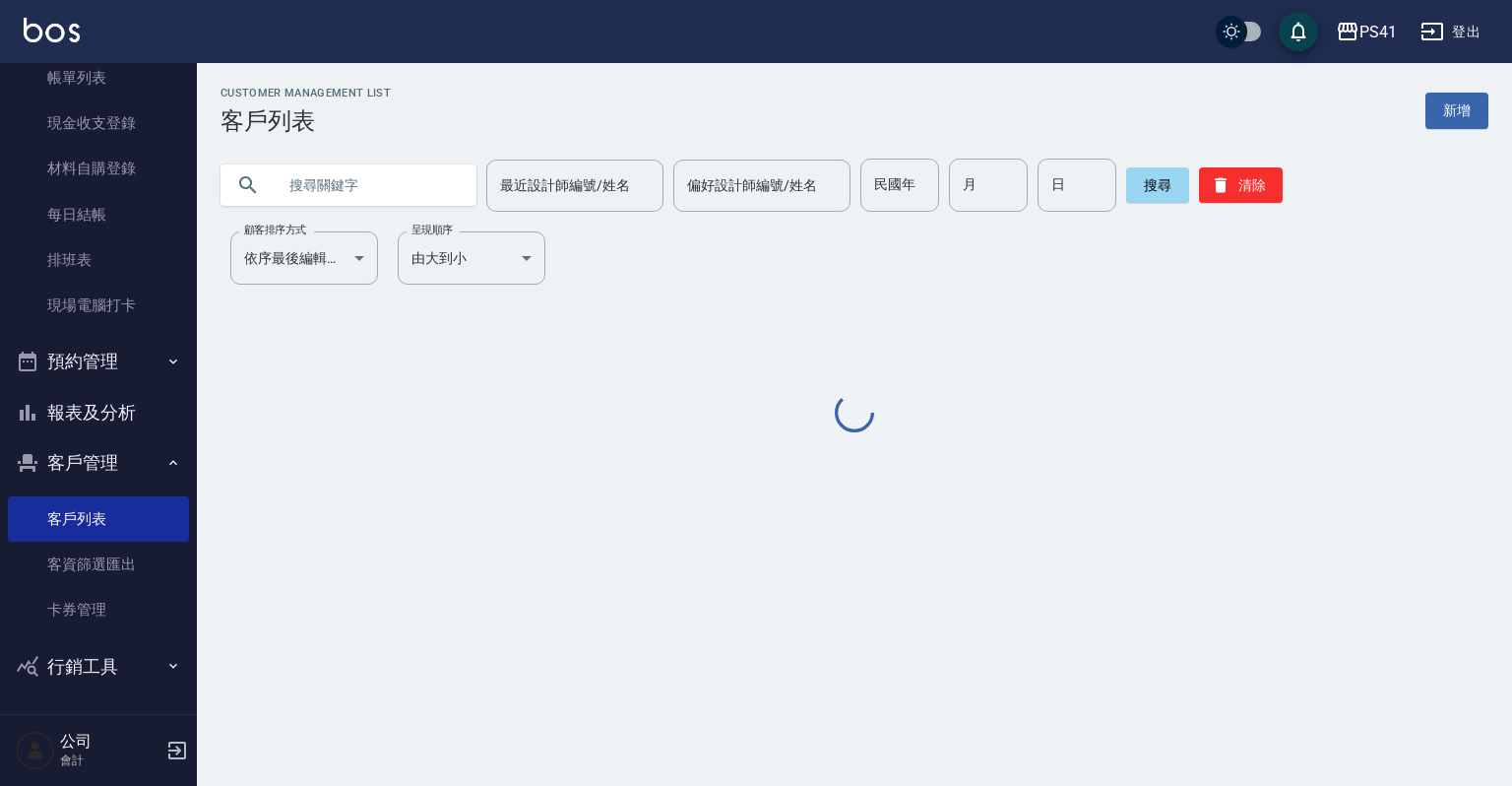 click at bounding box center (368, 185) 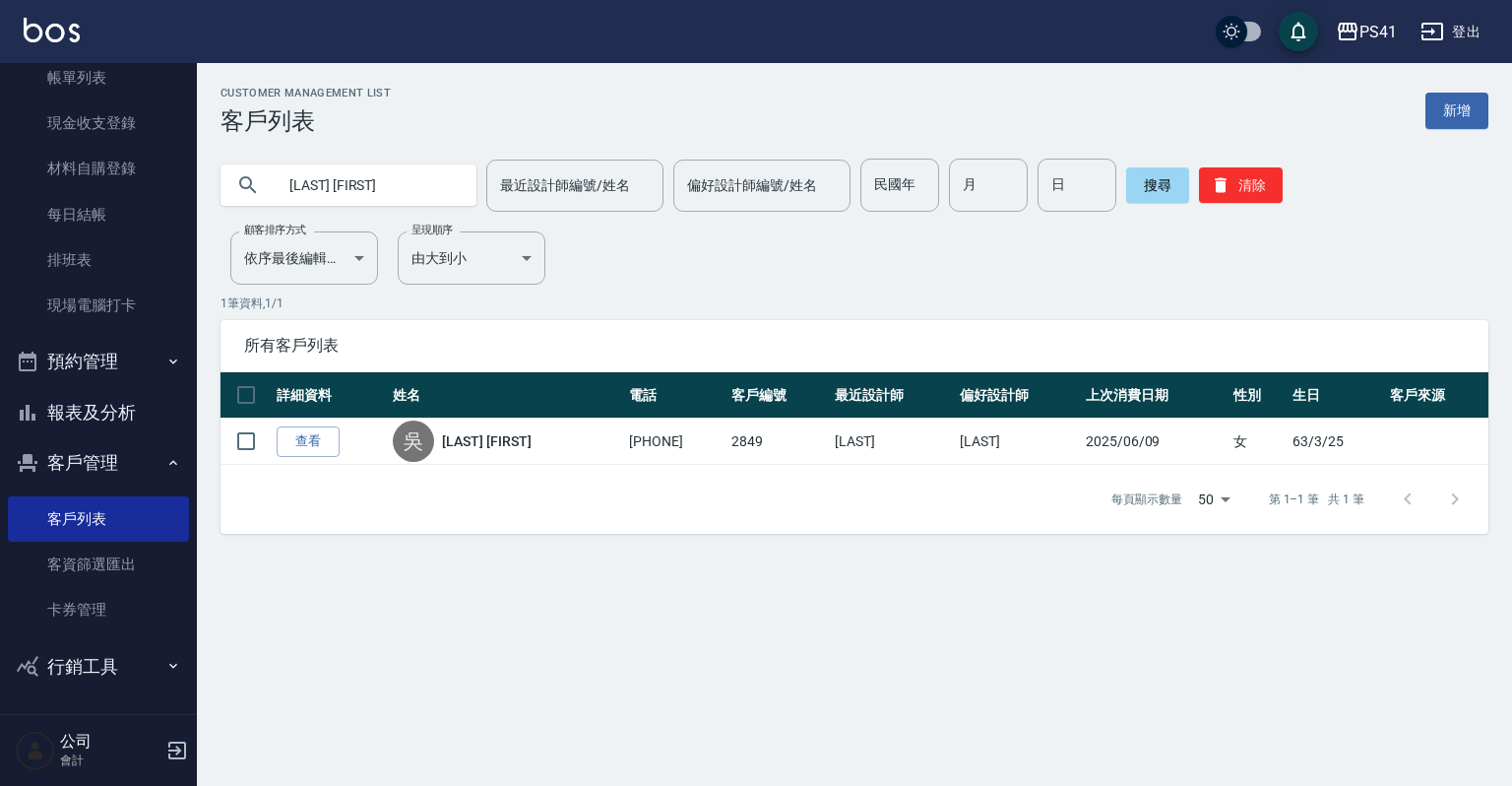 scroll, scrollTop: 0, scrollLeft: 415, axis: horizontal 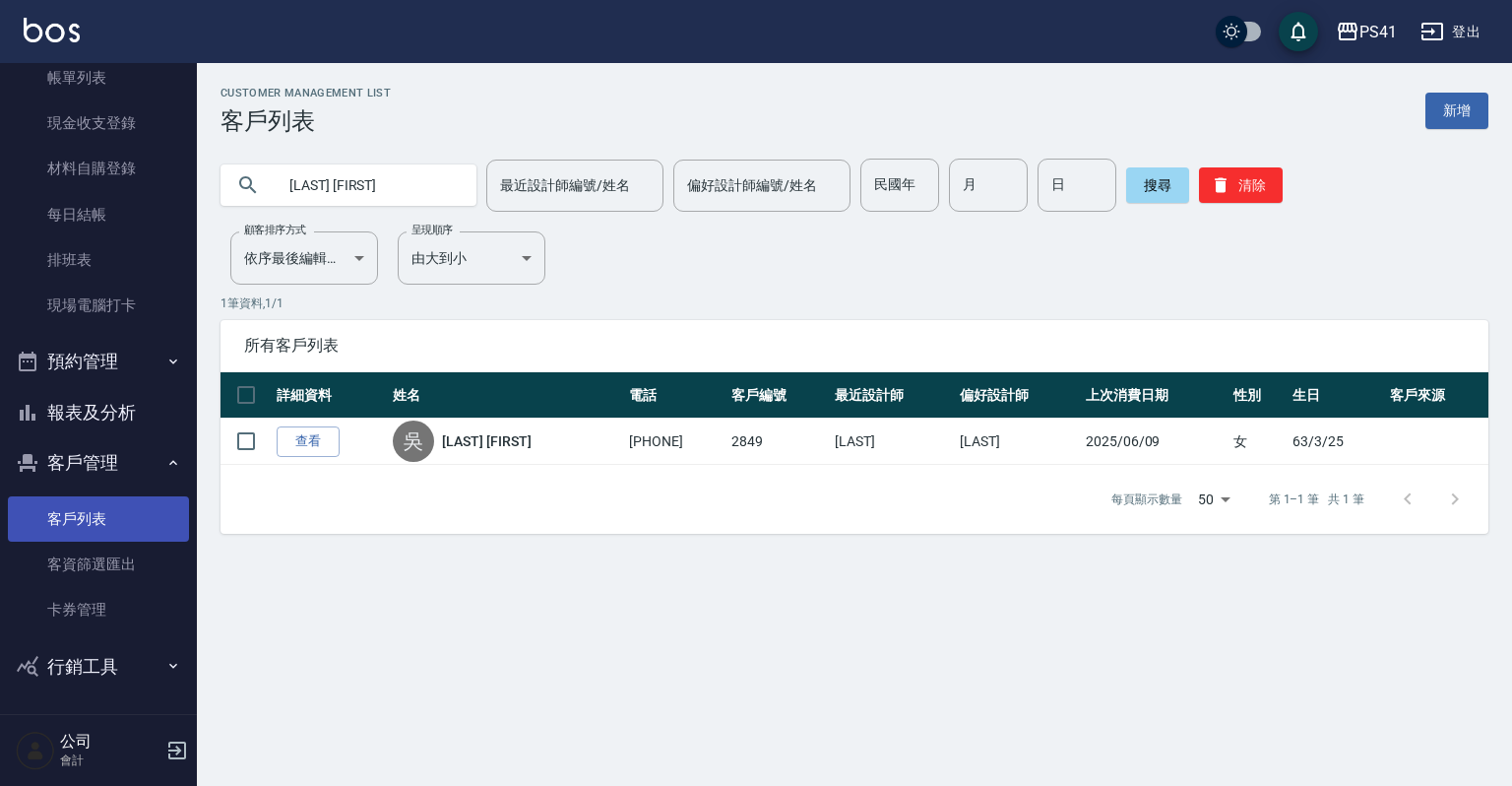 type on "[LAST] [FIRST]" 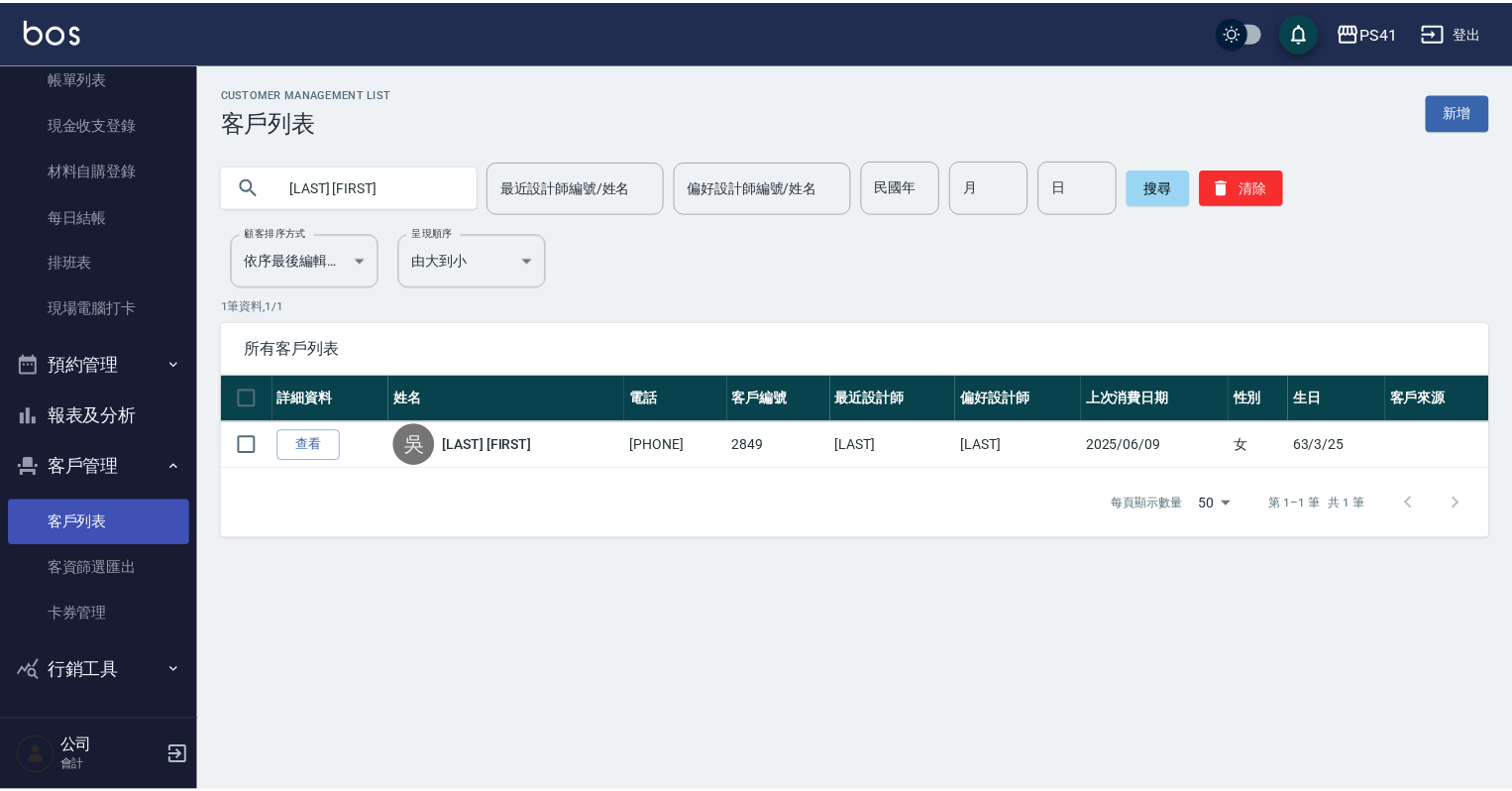 scroll, scrollTop: 0, scrollLeft: 0, axis: both 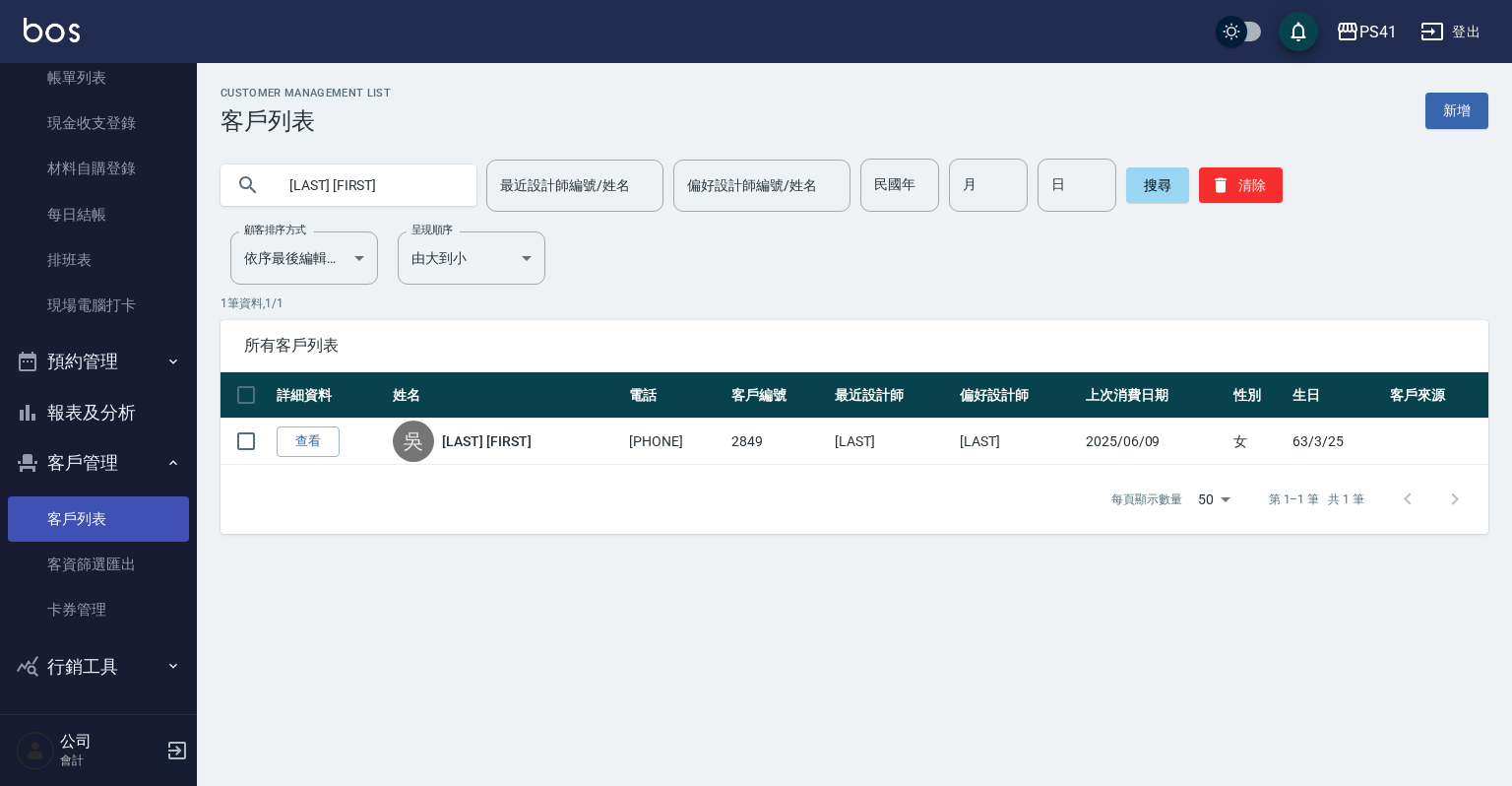 click on "客戶列表" at bounding box center [98, 519] 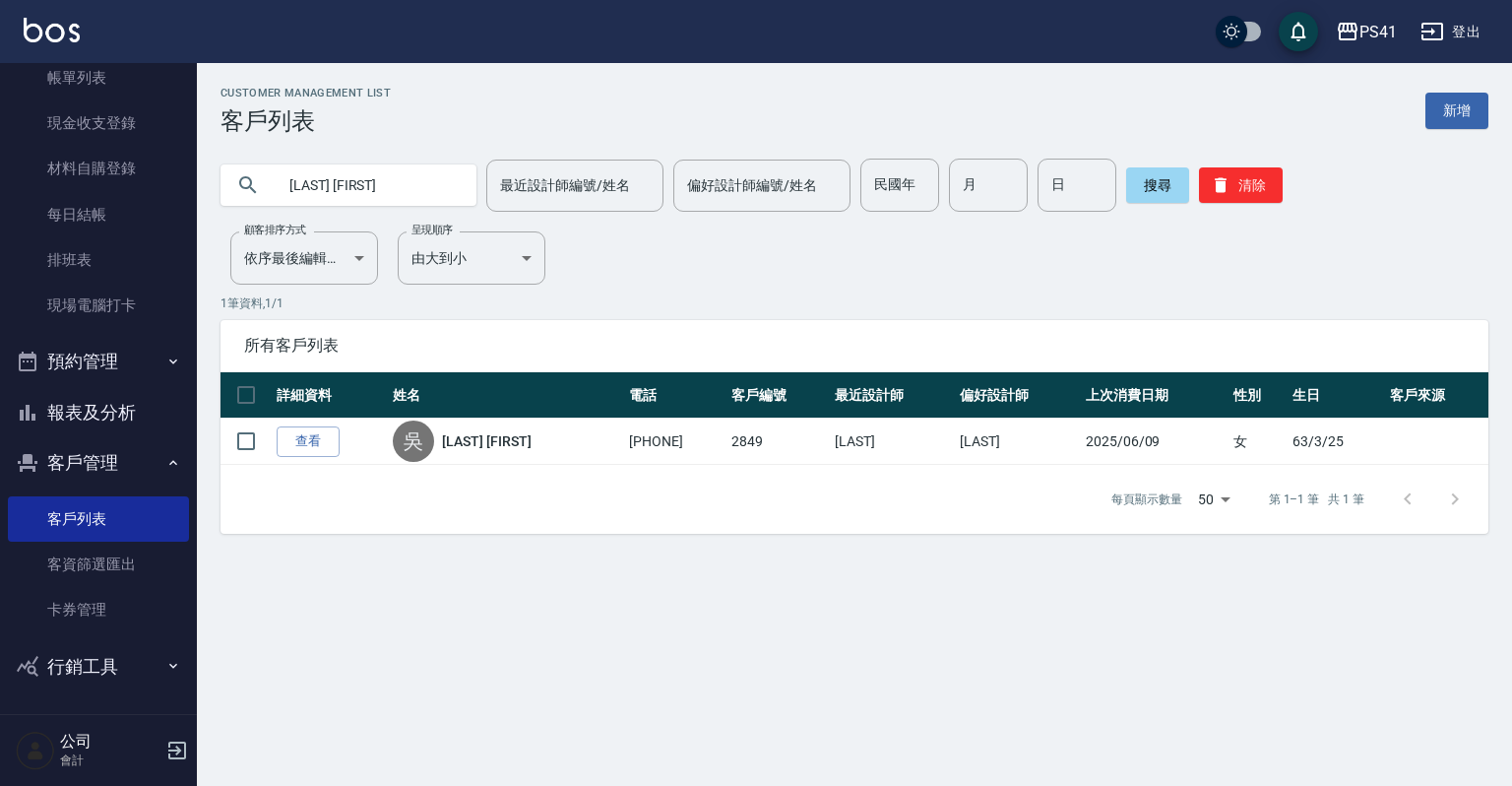 click on "[LAST] [FIRST]" at bounding box center (368, 185) 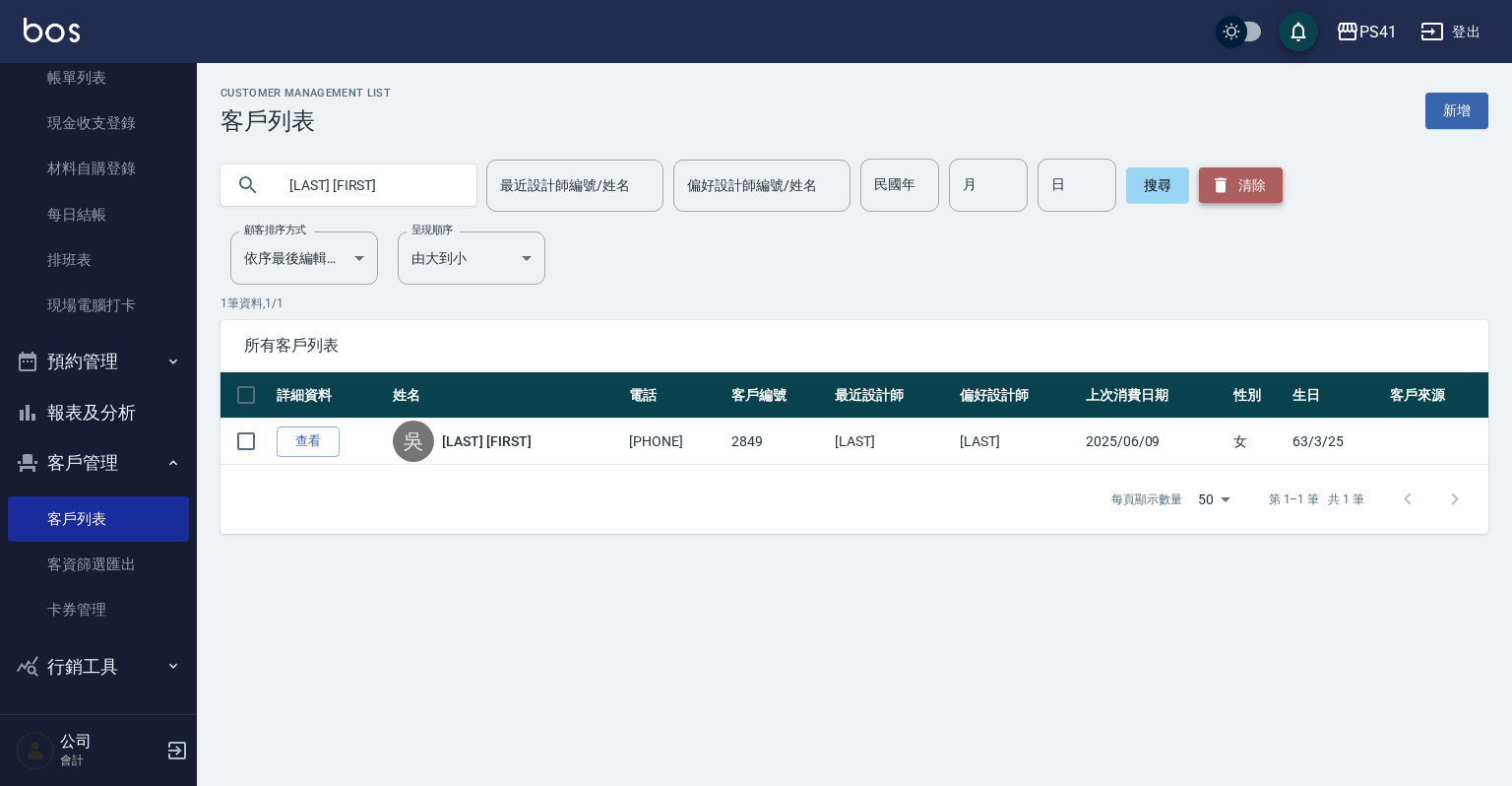 click on "清除" at bounding box center (1240, 185) 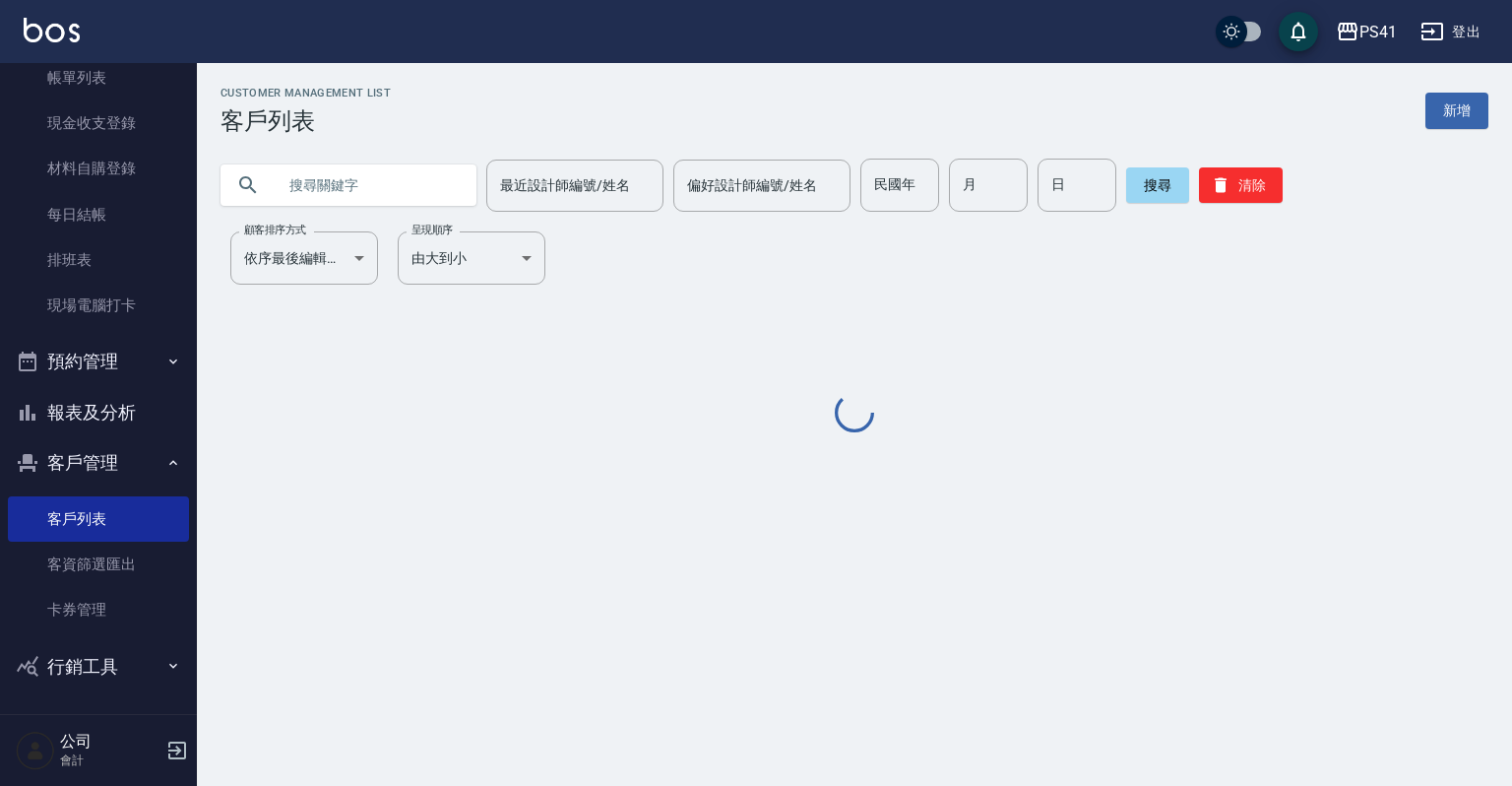 click at bounding box center (368, 185) 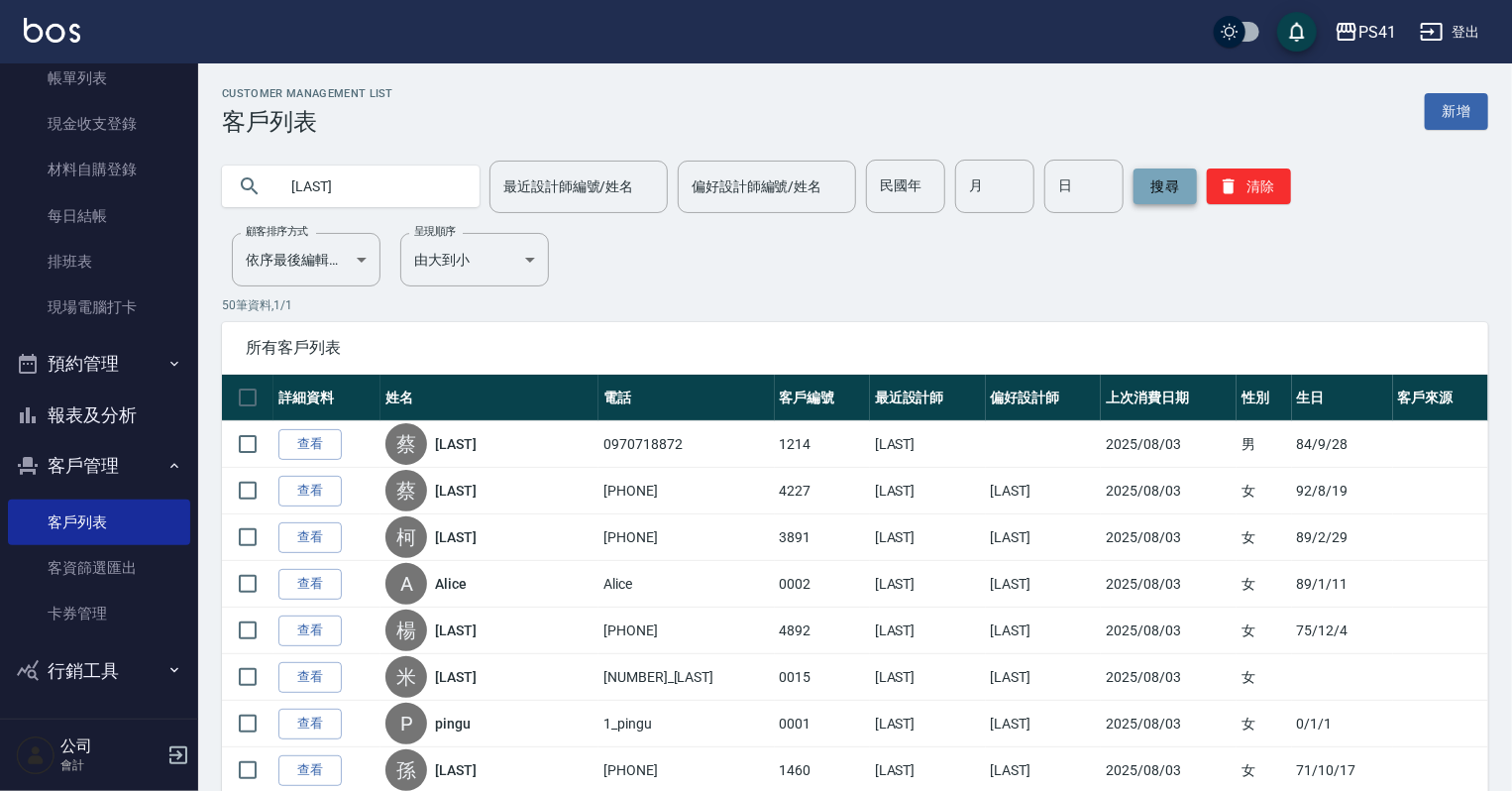 type on "[LAST]" 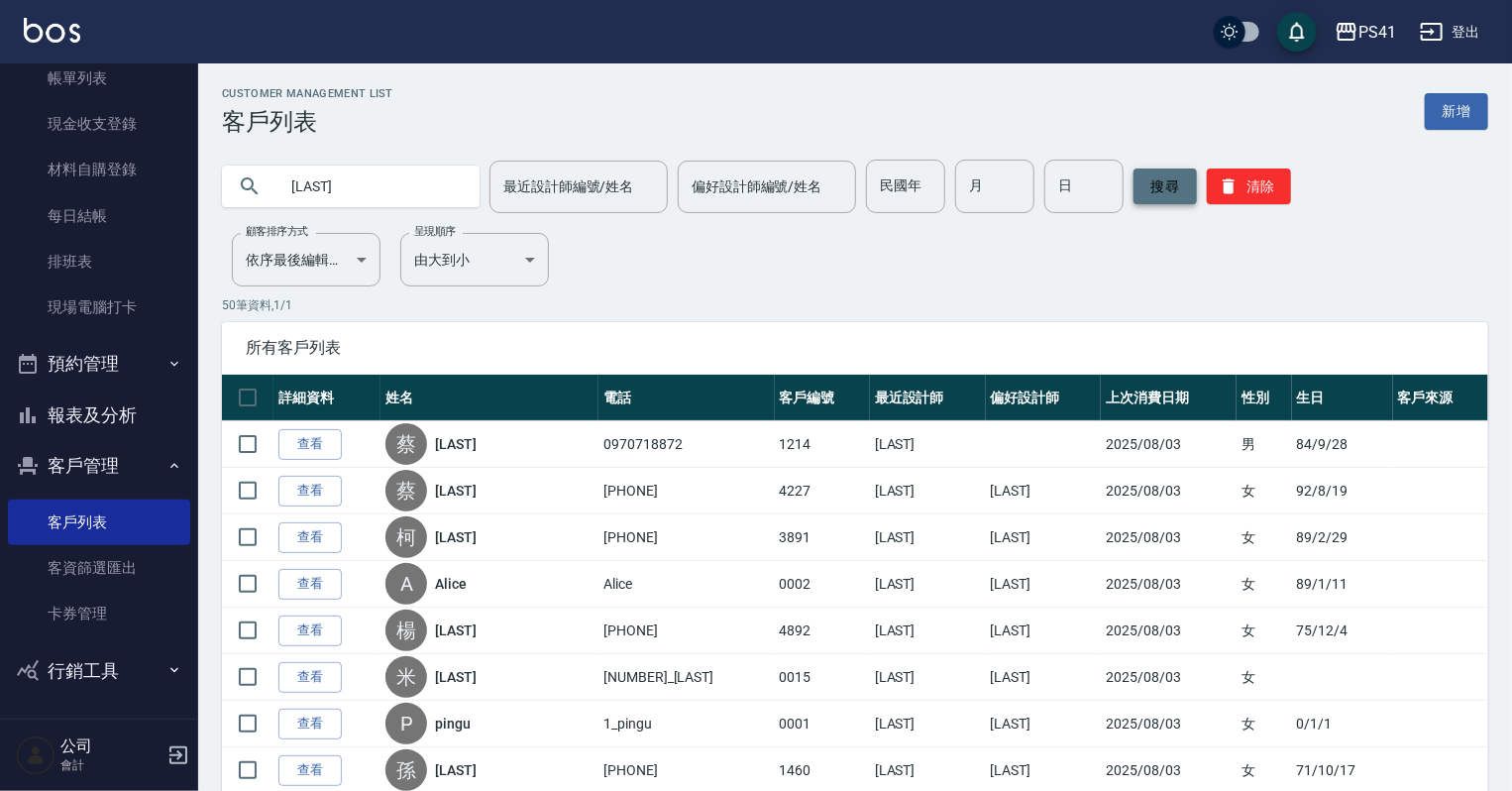 click on "搜尋" at bounding box center (1165, 186) 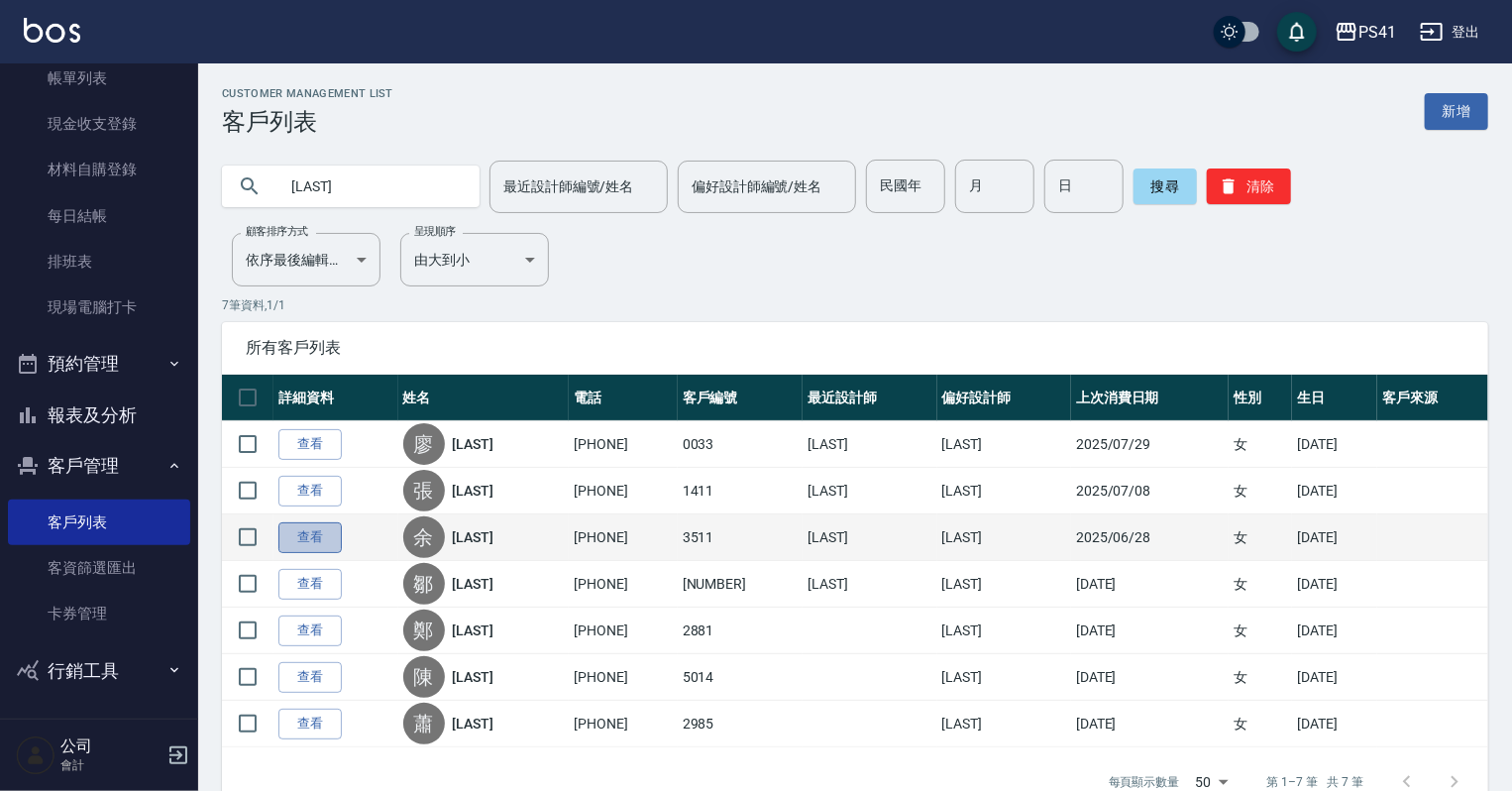 click on "查看" at bounding box center [310, 537] 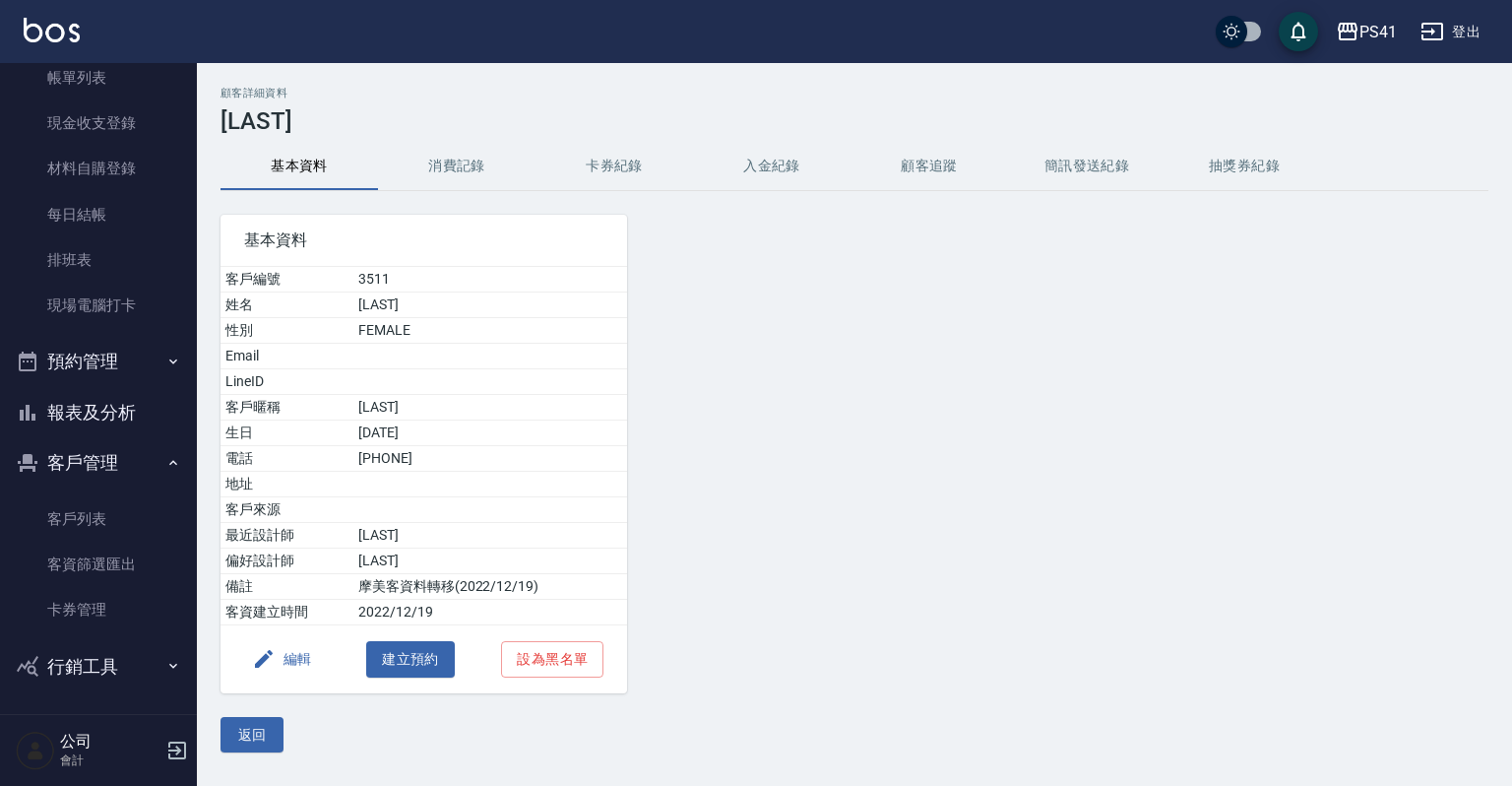 click on "消費記錄" at bounding box center (457, 166) 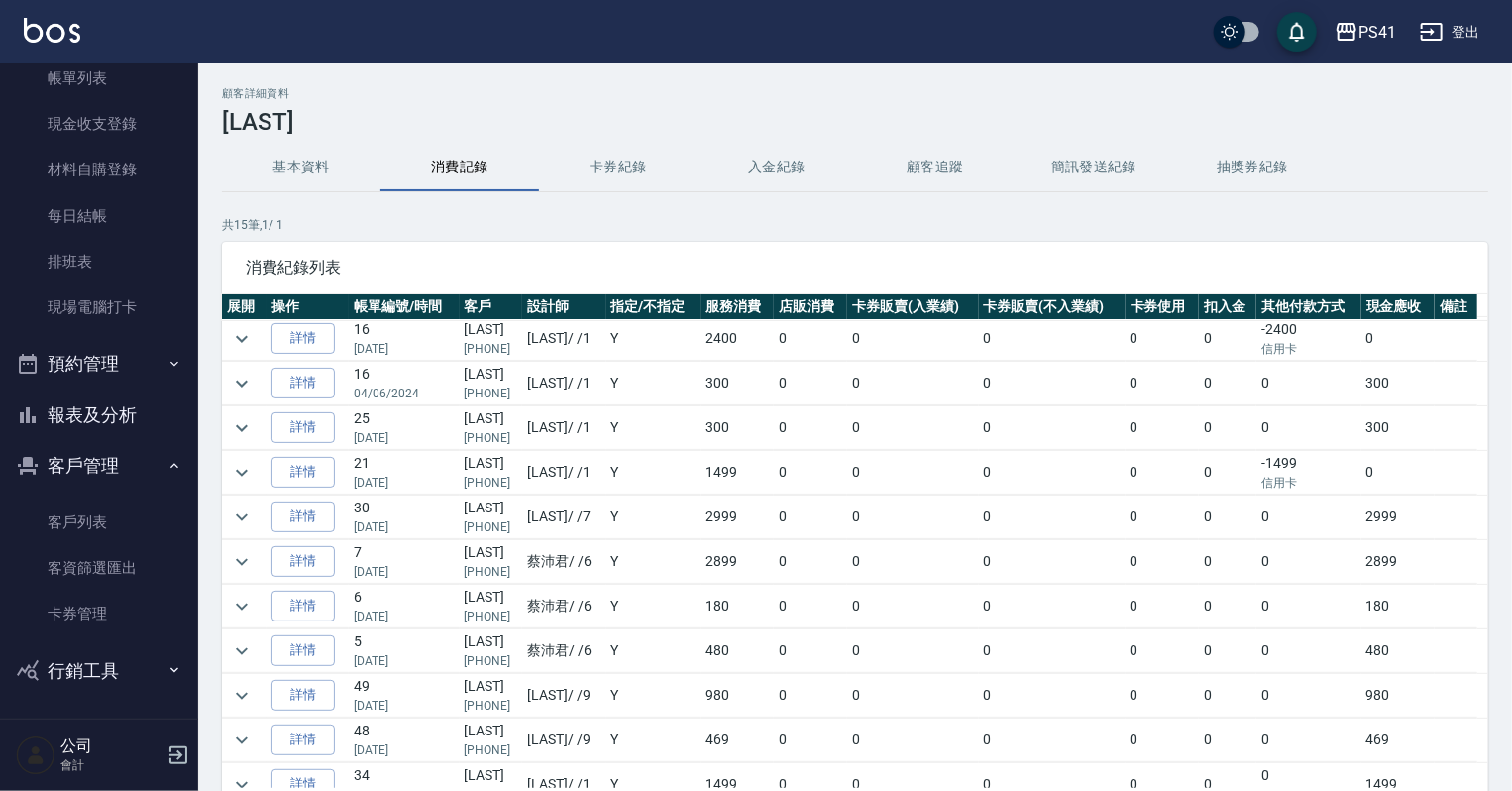 scroll, scrollTop: 194, scrollLeft: 0, axis: vertical 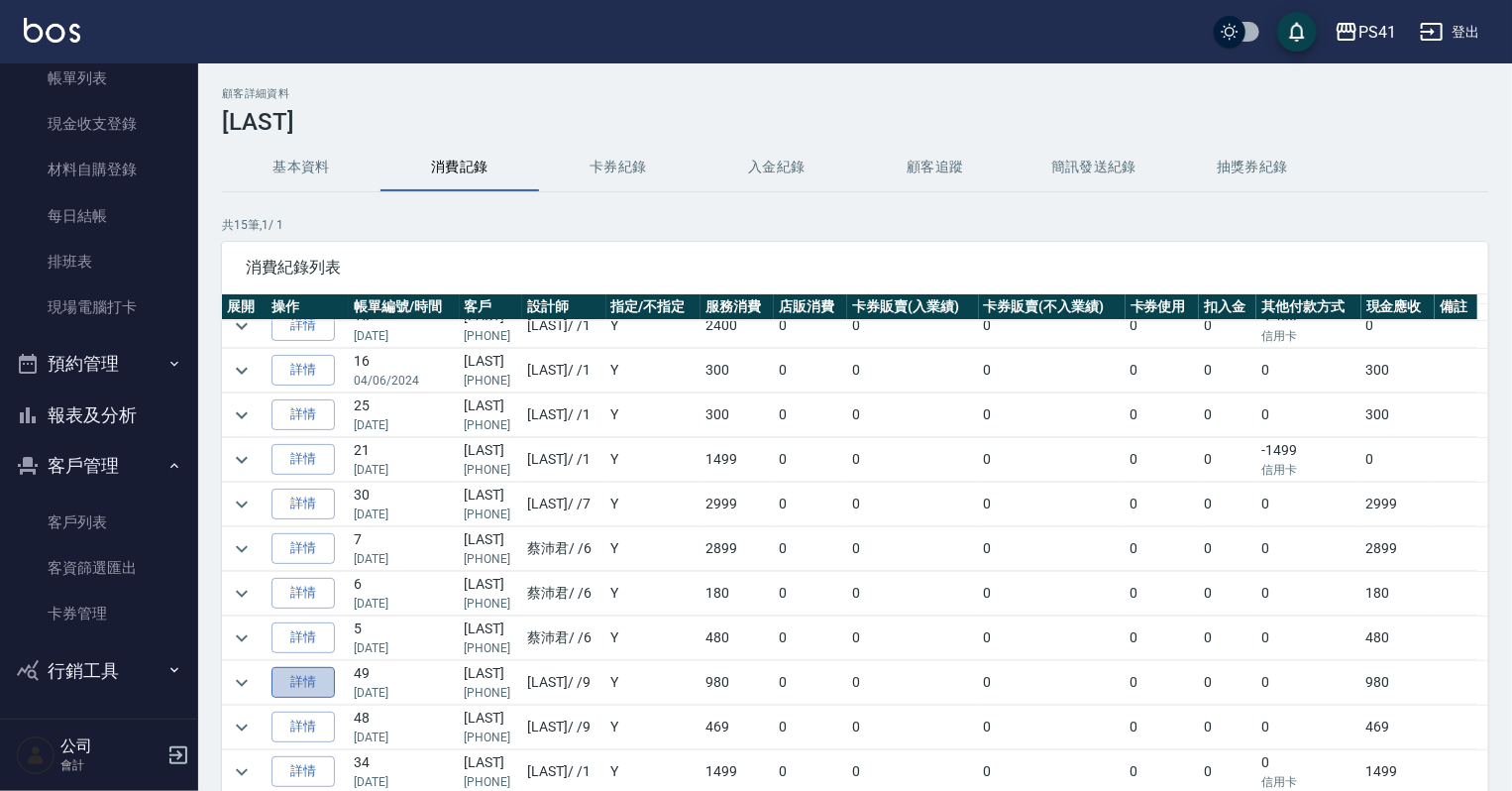 click on "詳情" at bounding box center (303, 682) 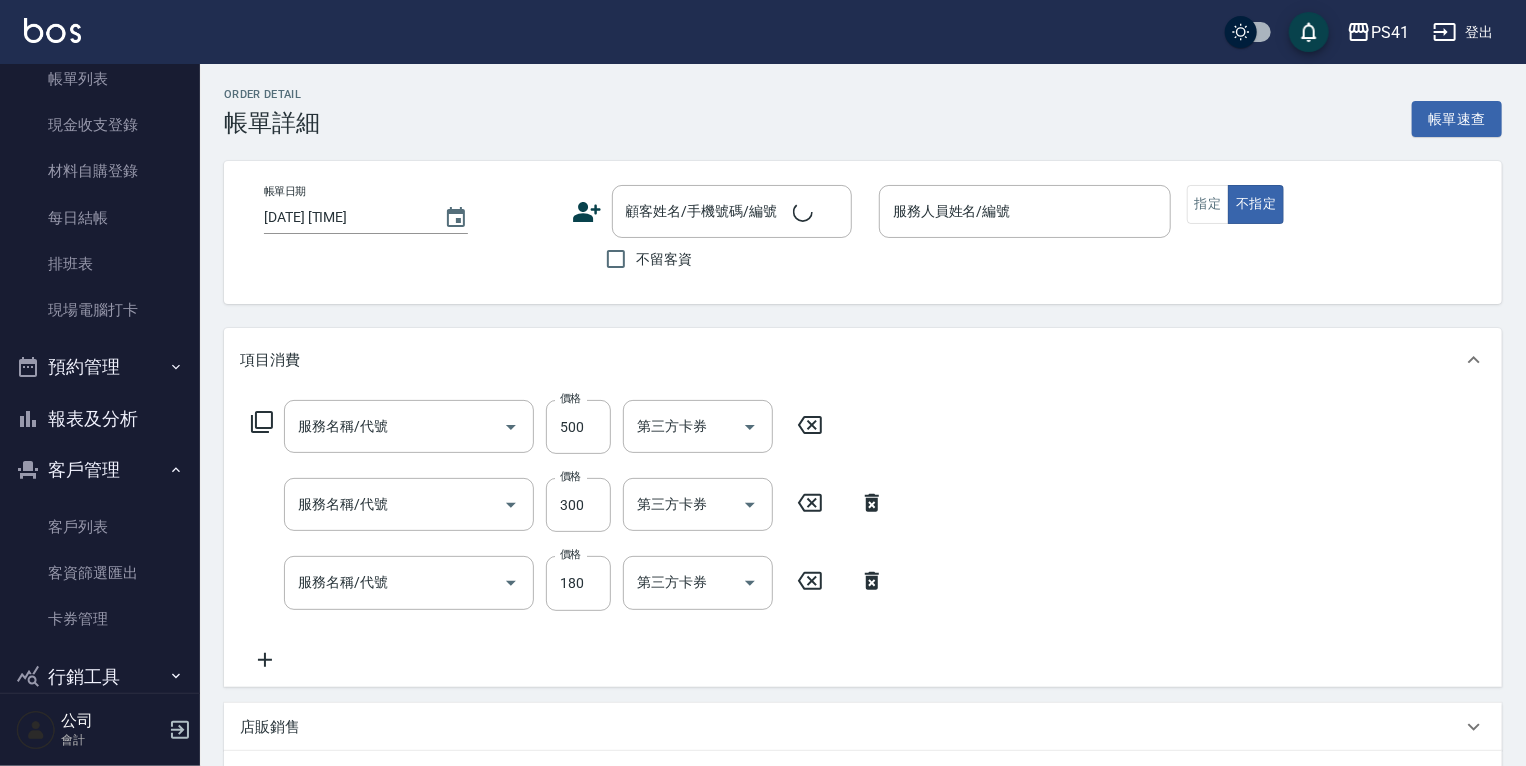type on "[LAST] [TIME]" 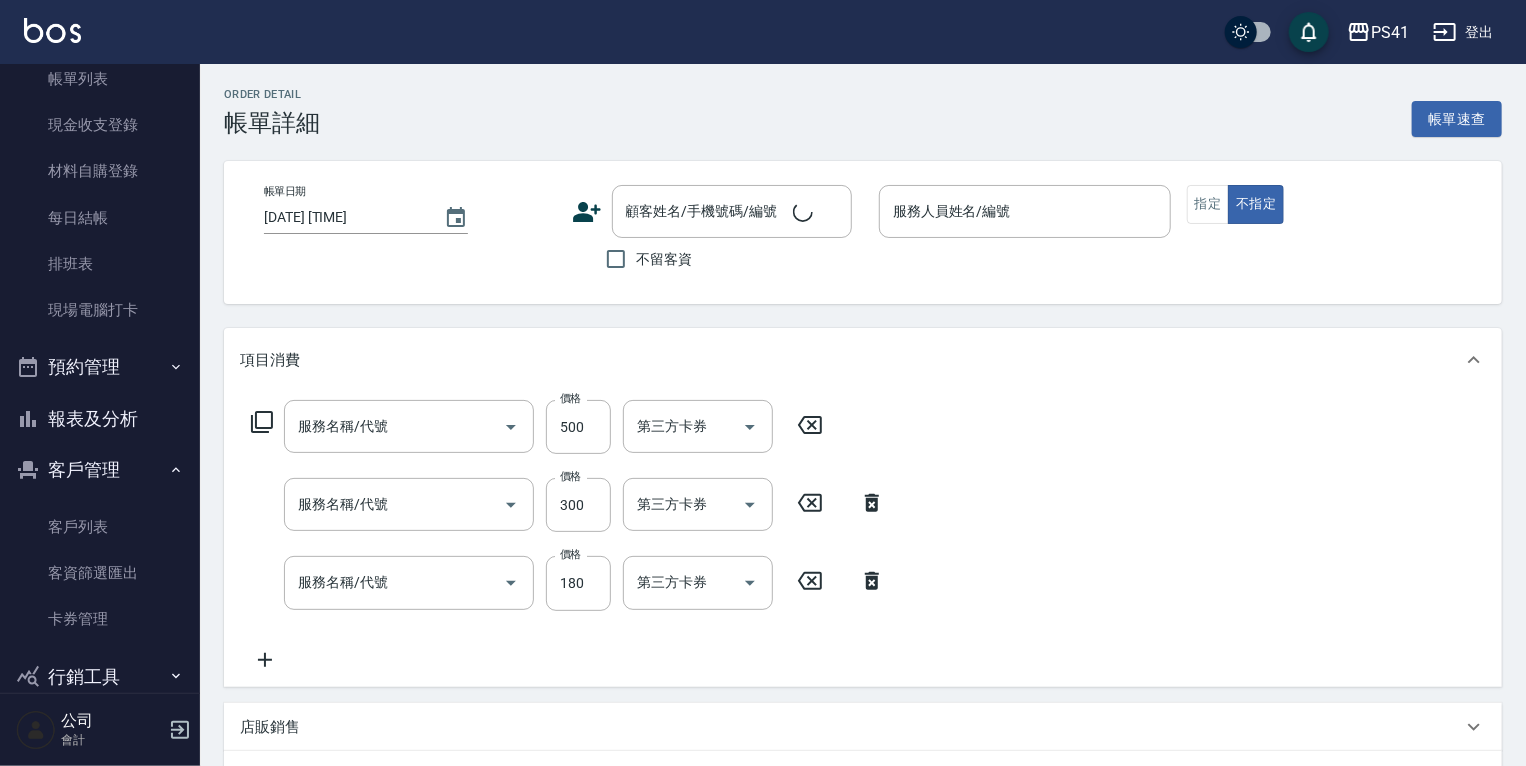 type on "[LAST]-[NUMBER]" 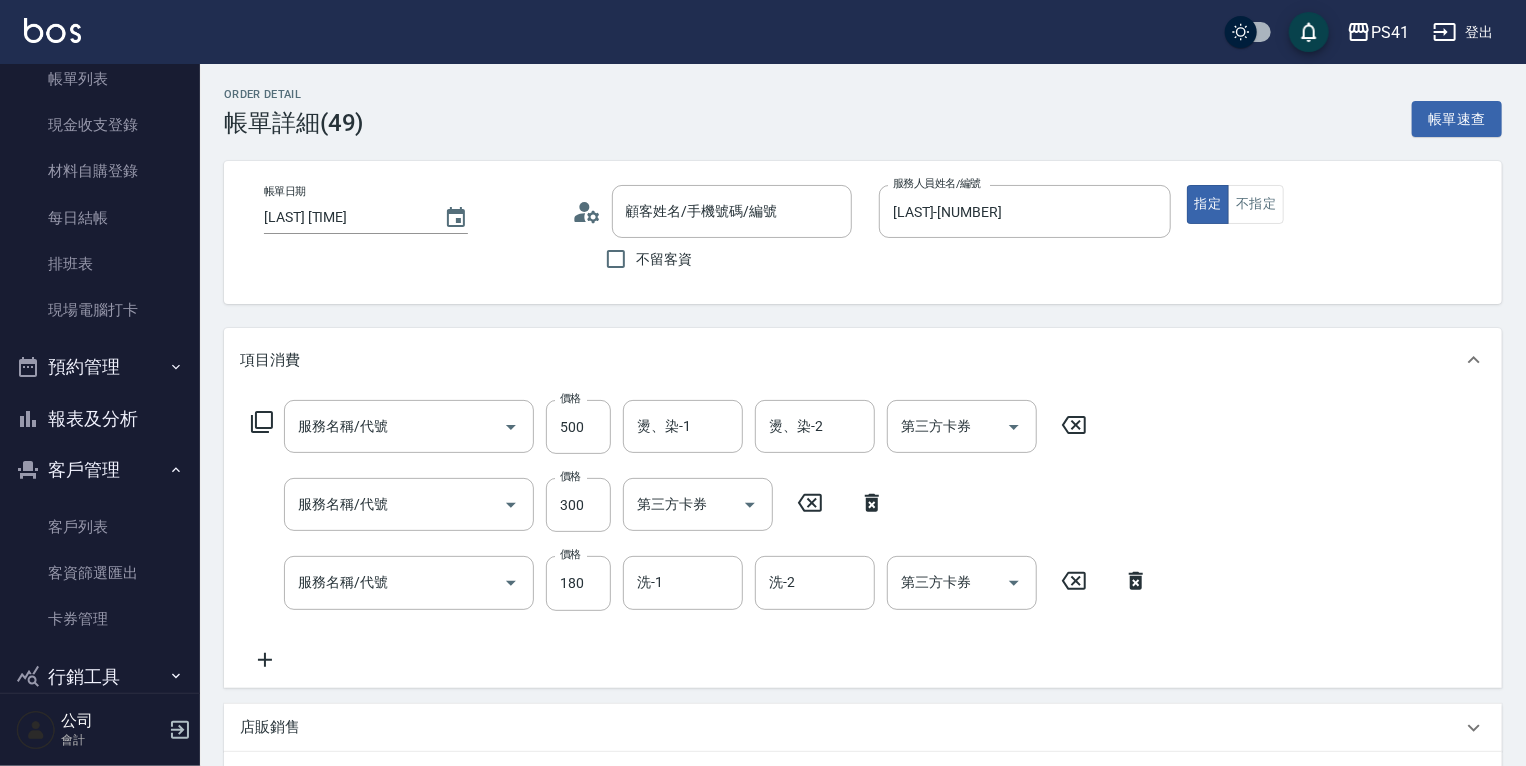 type on "補燙(3500)" 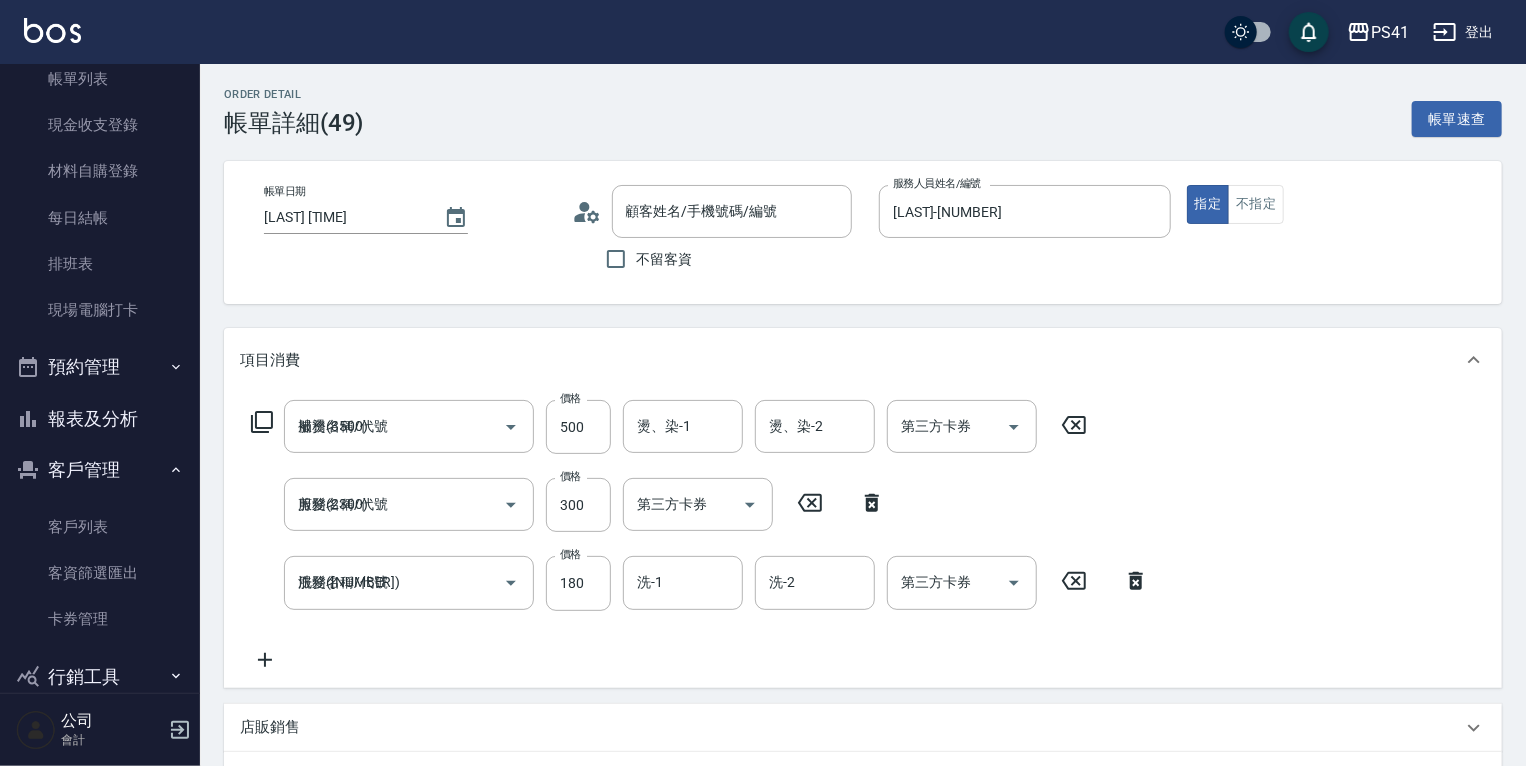 type on "[LAST]/[PHONE]/[NUMBER]" 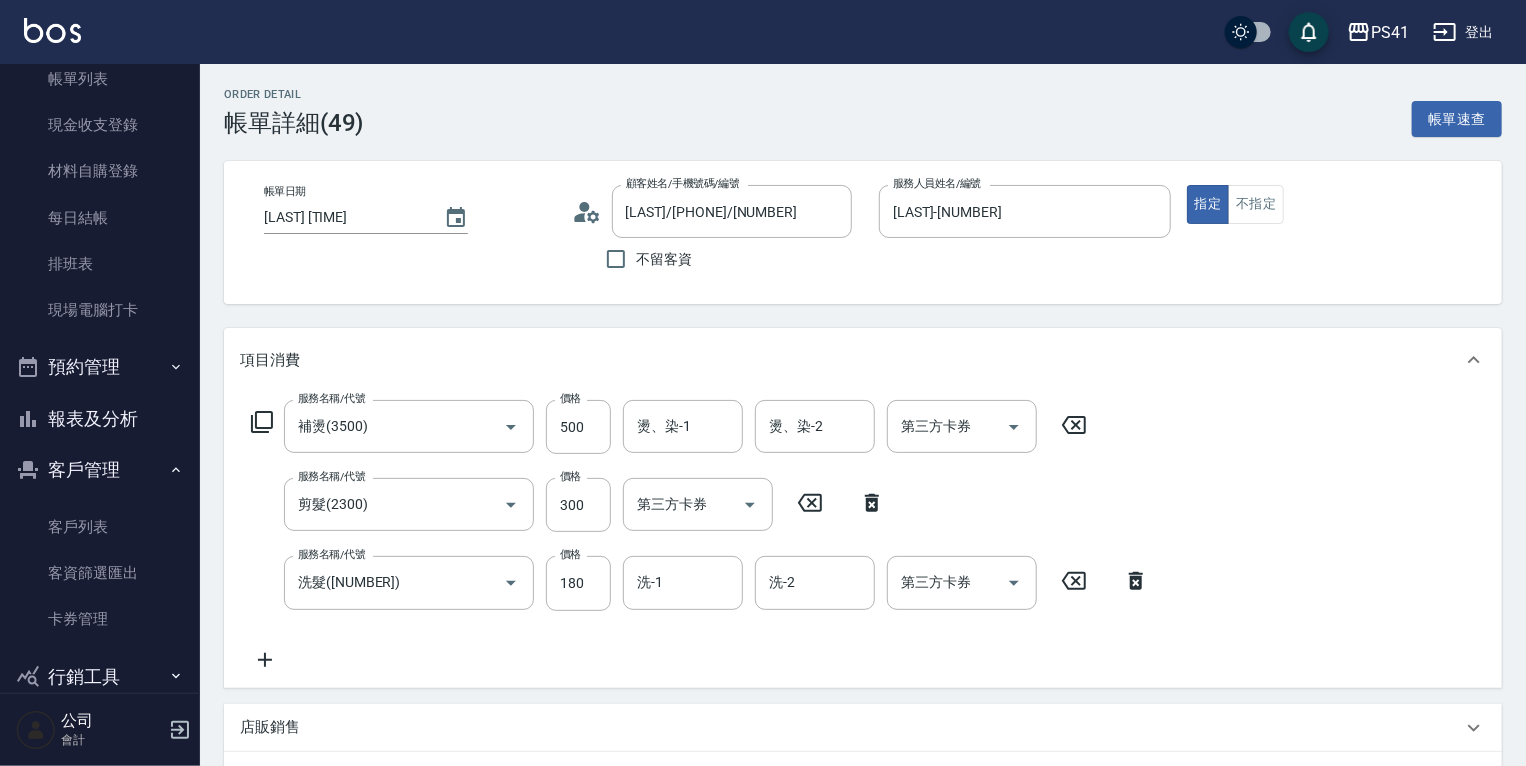 click on "報表及分析" at bounding box center [100, 419] 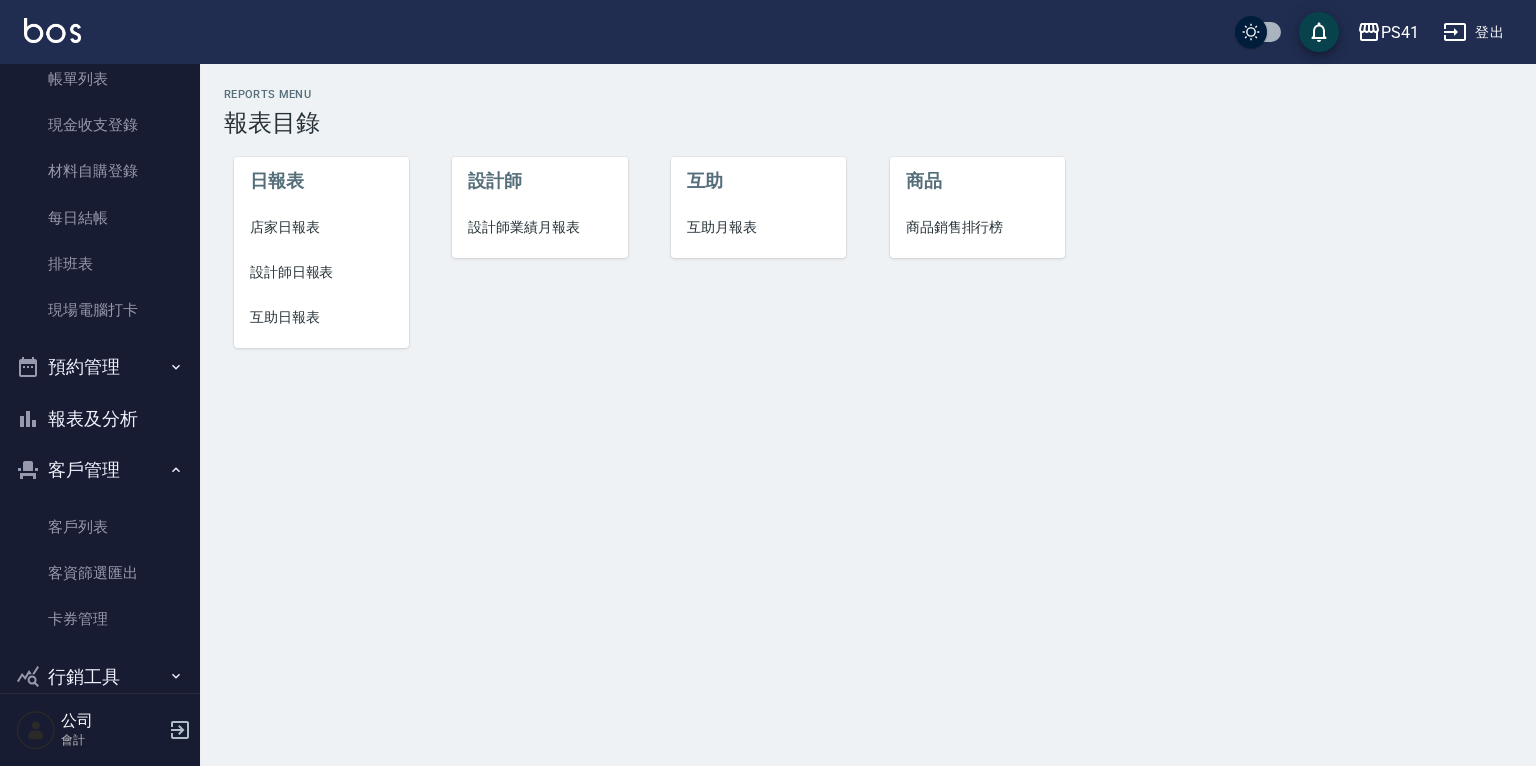 click on "設計師日報表" at bounding box center (321, 272) 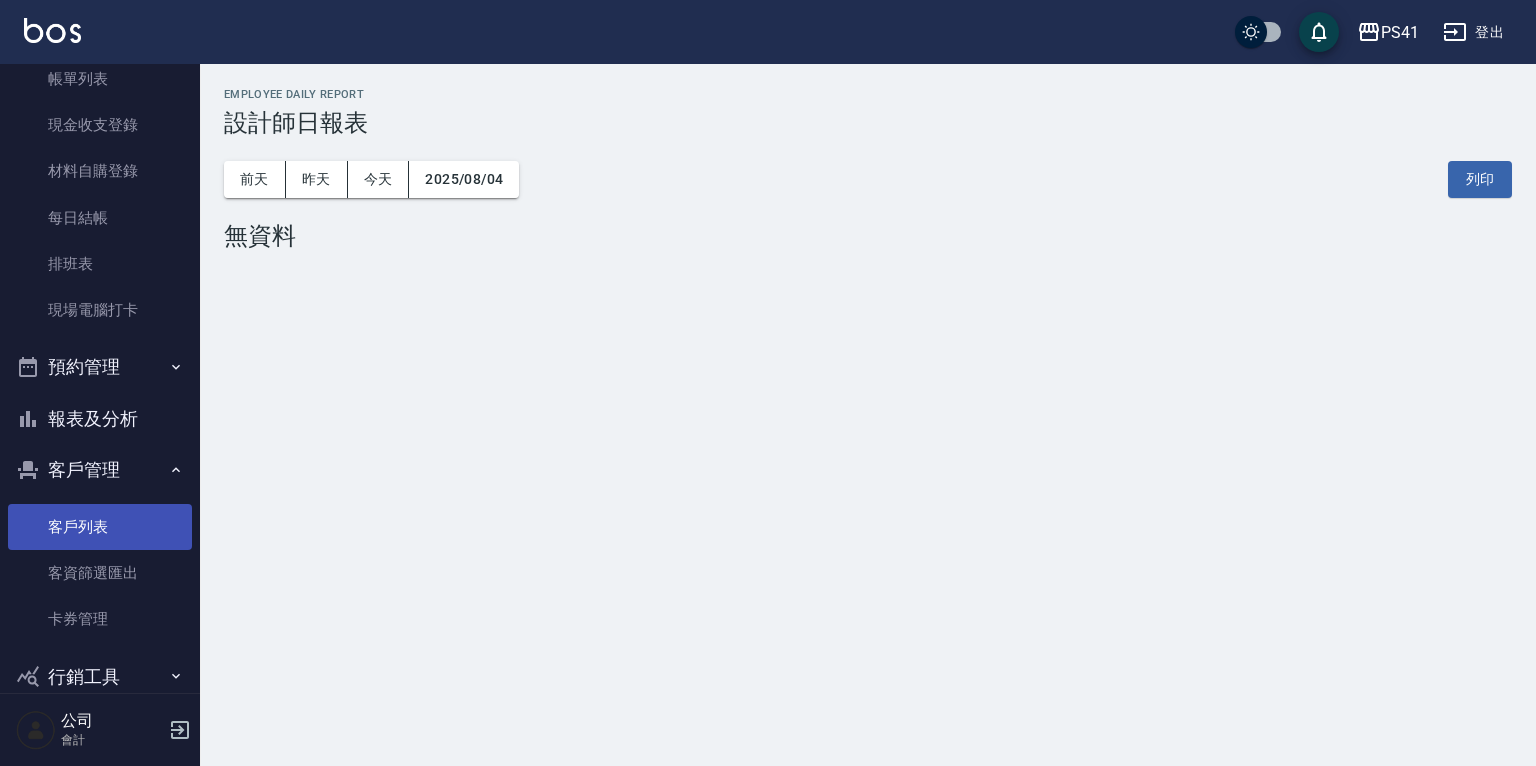 drag, startPoint x: 127, startPoint y: 503, endPoint x: 127, endPoint y: 535, distance: 32 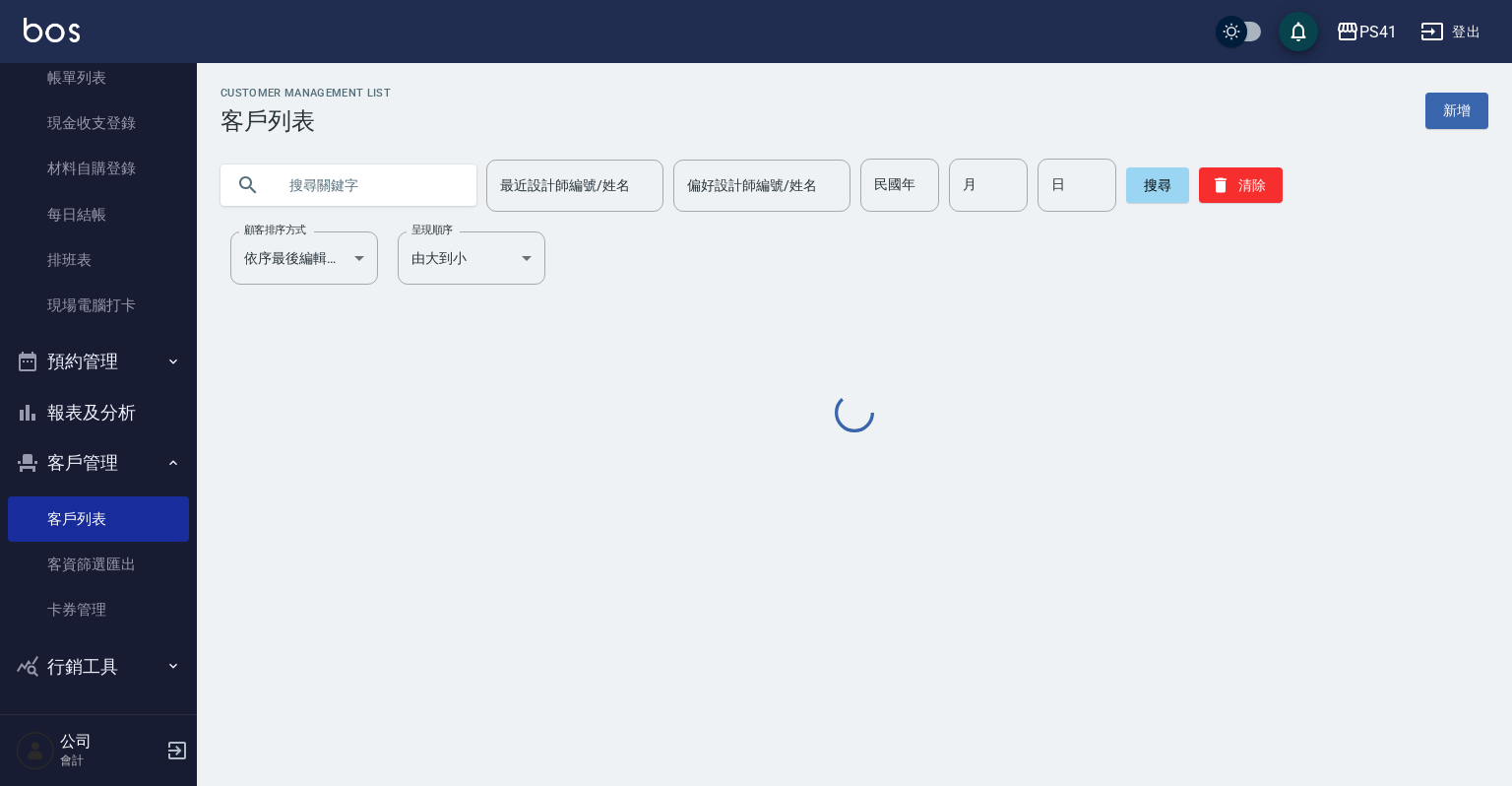 click at bounding box center (368, 185) 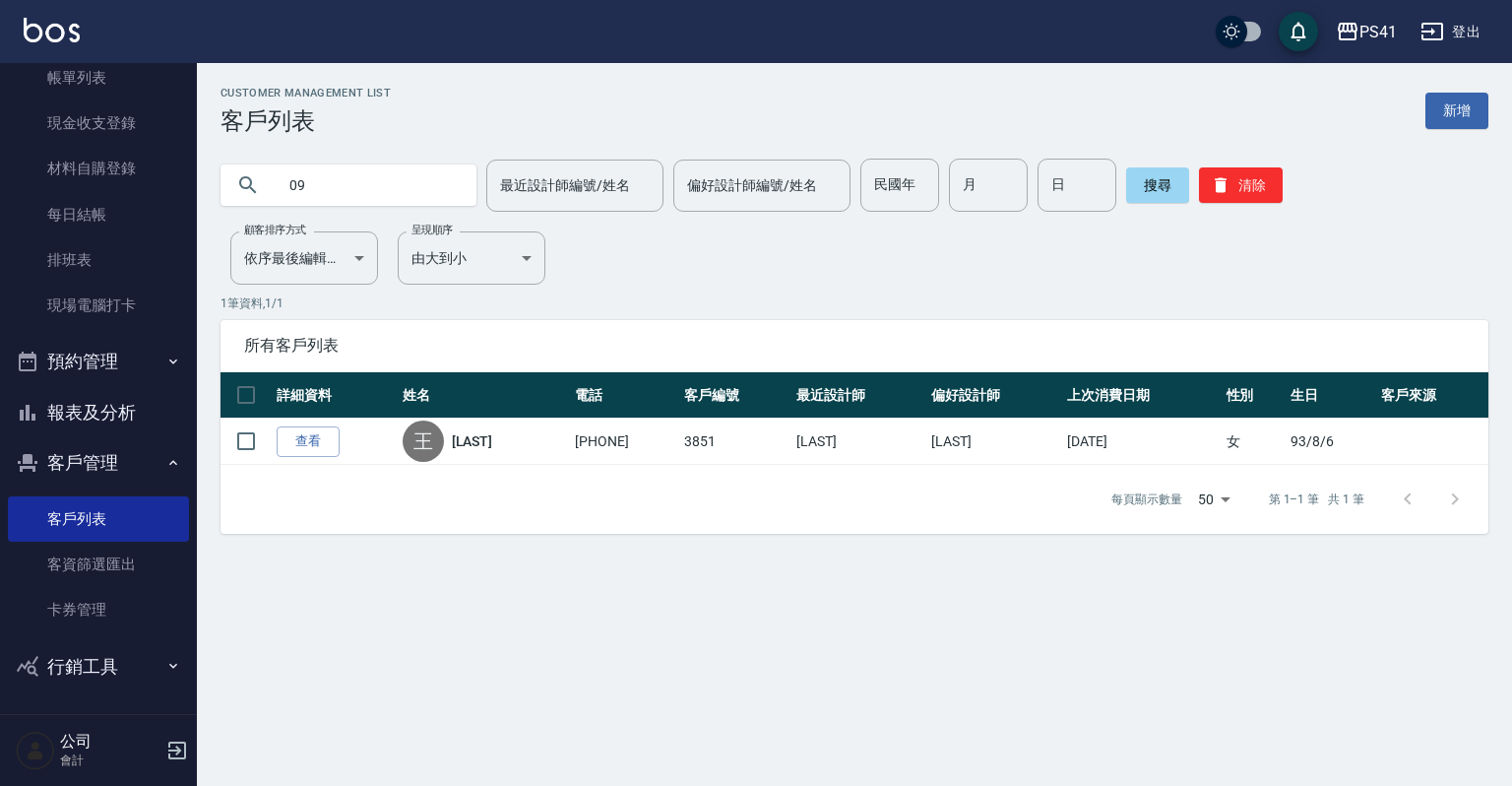 type on "0" 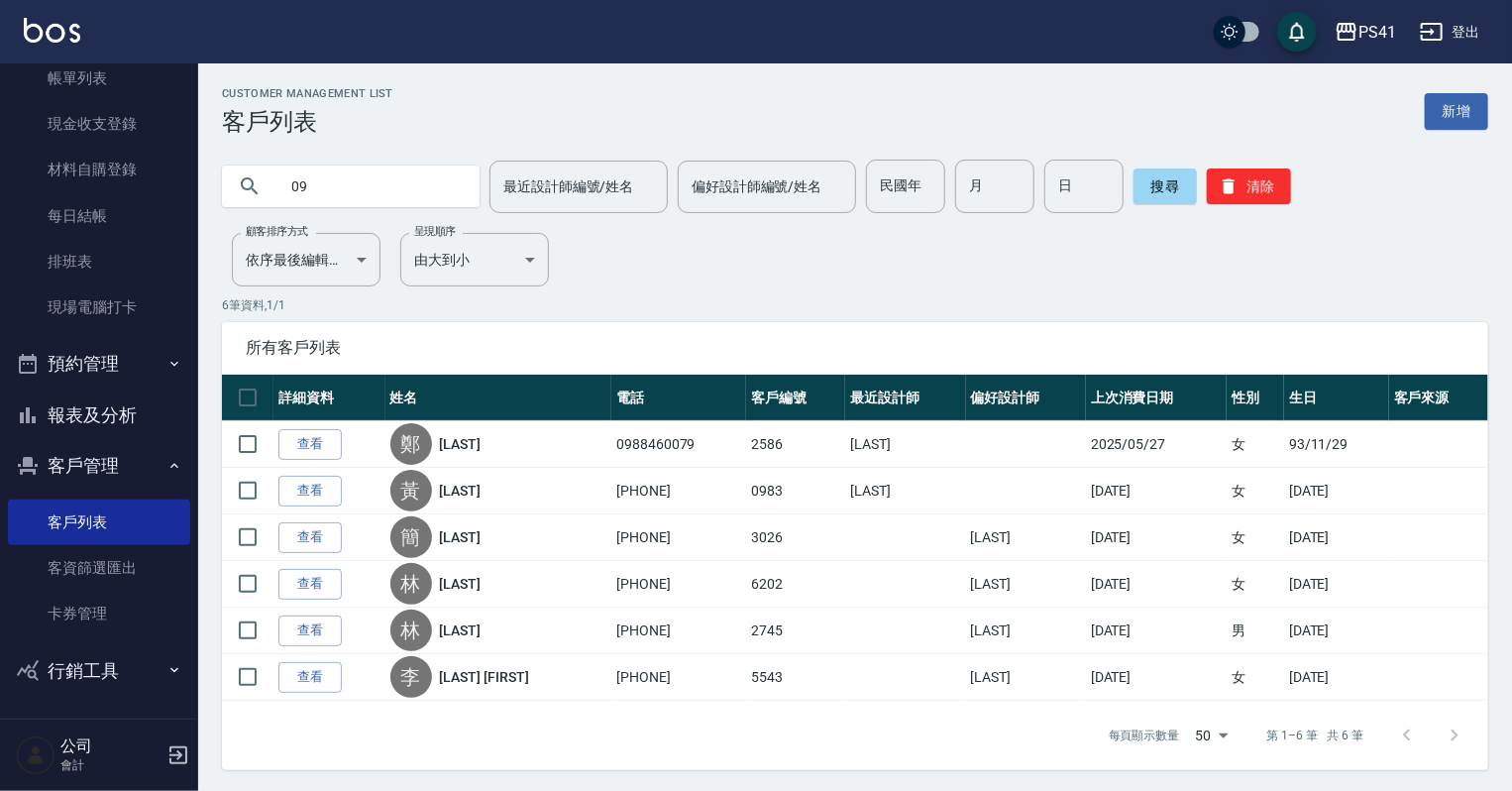 type on "0" 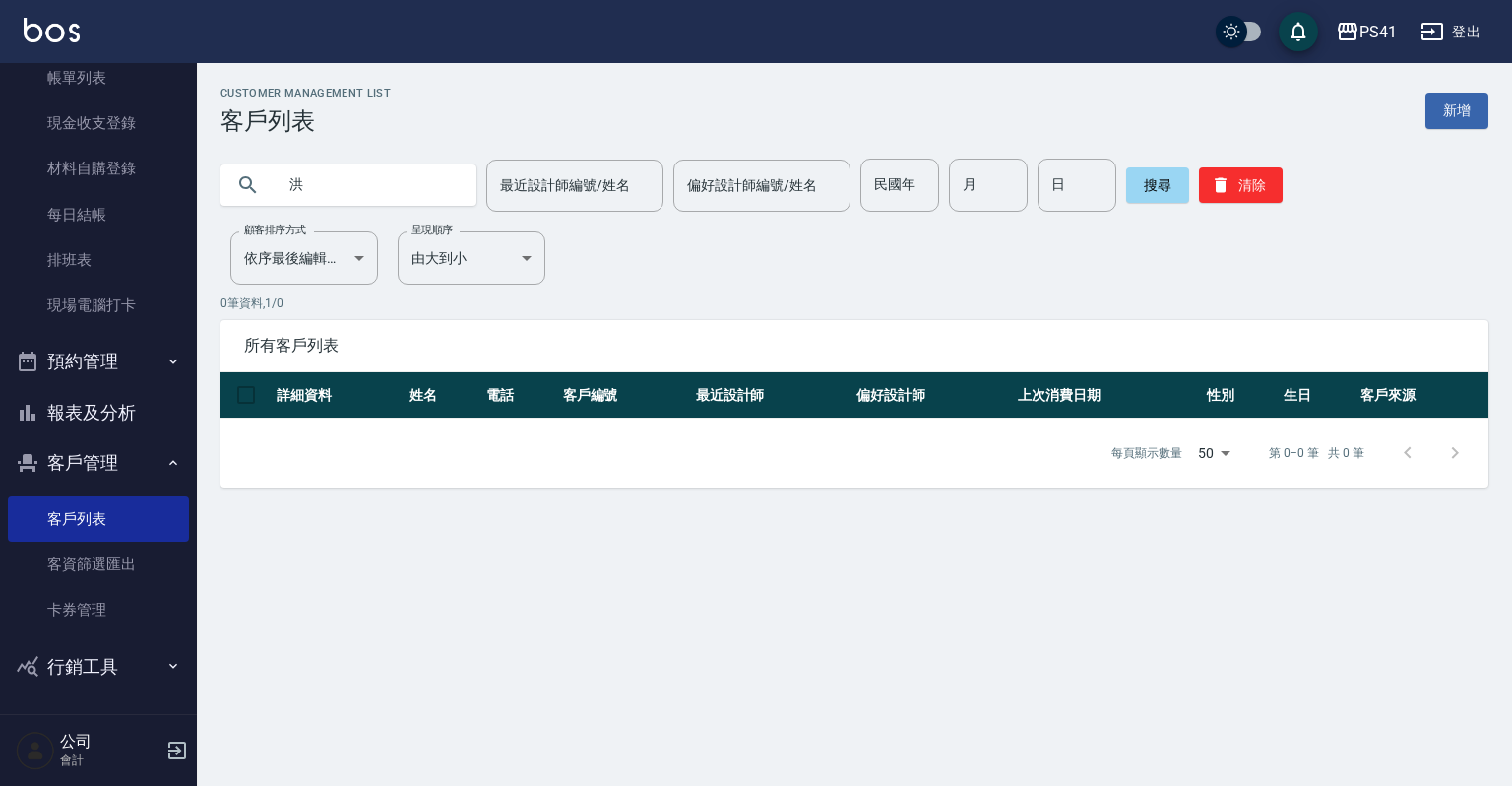 type on "洪" 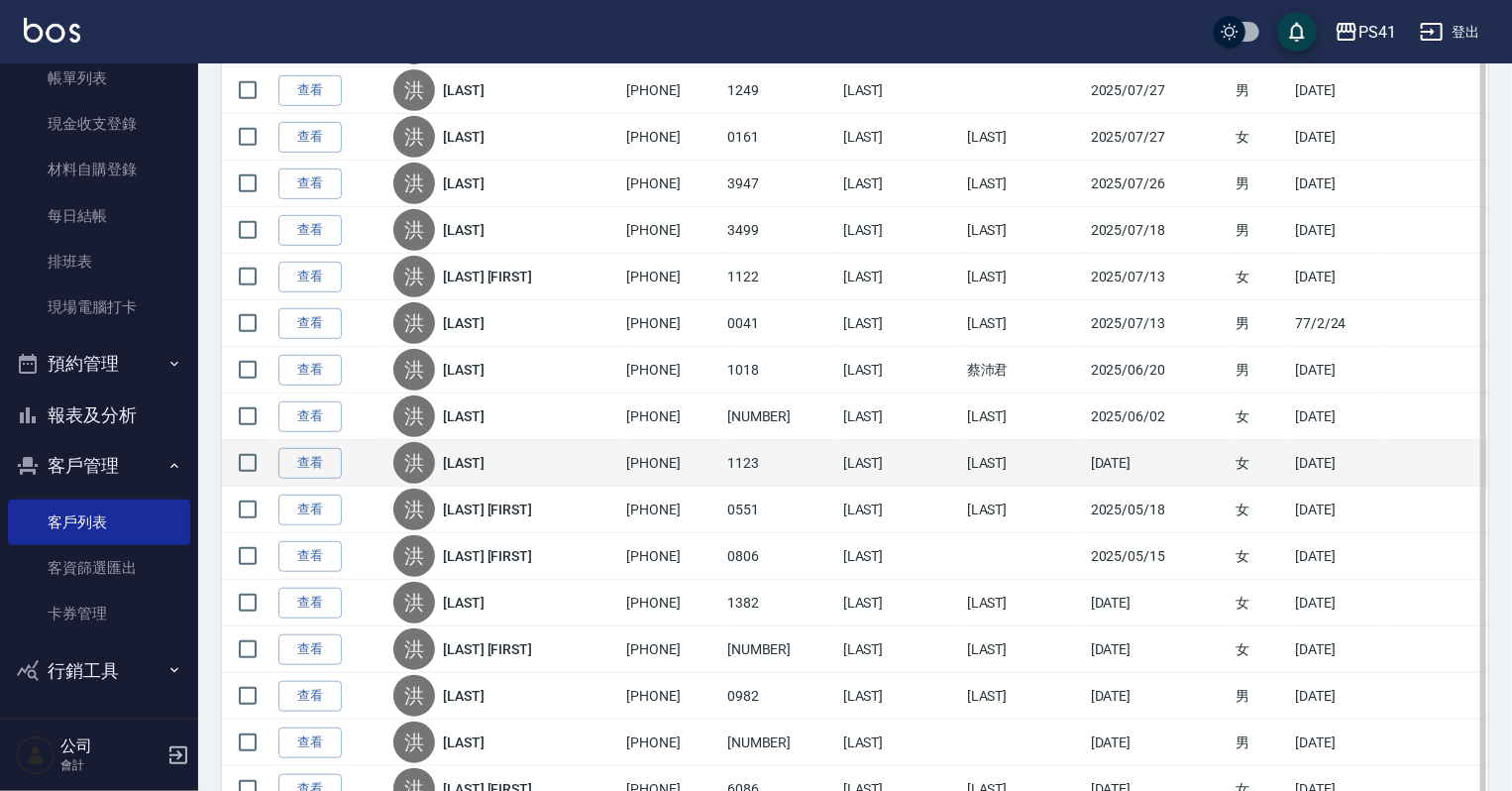 scroll, scrollTop: 476, scrollLeft: 0, axis: vertical 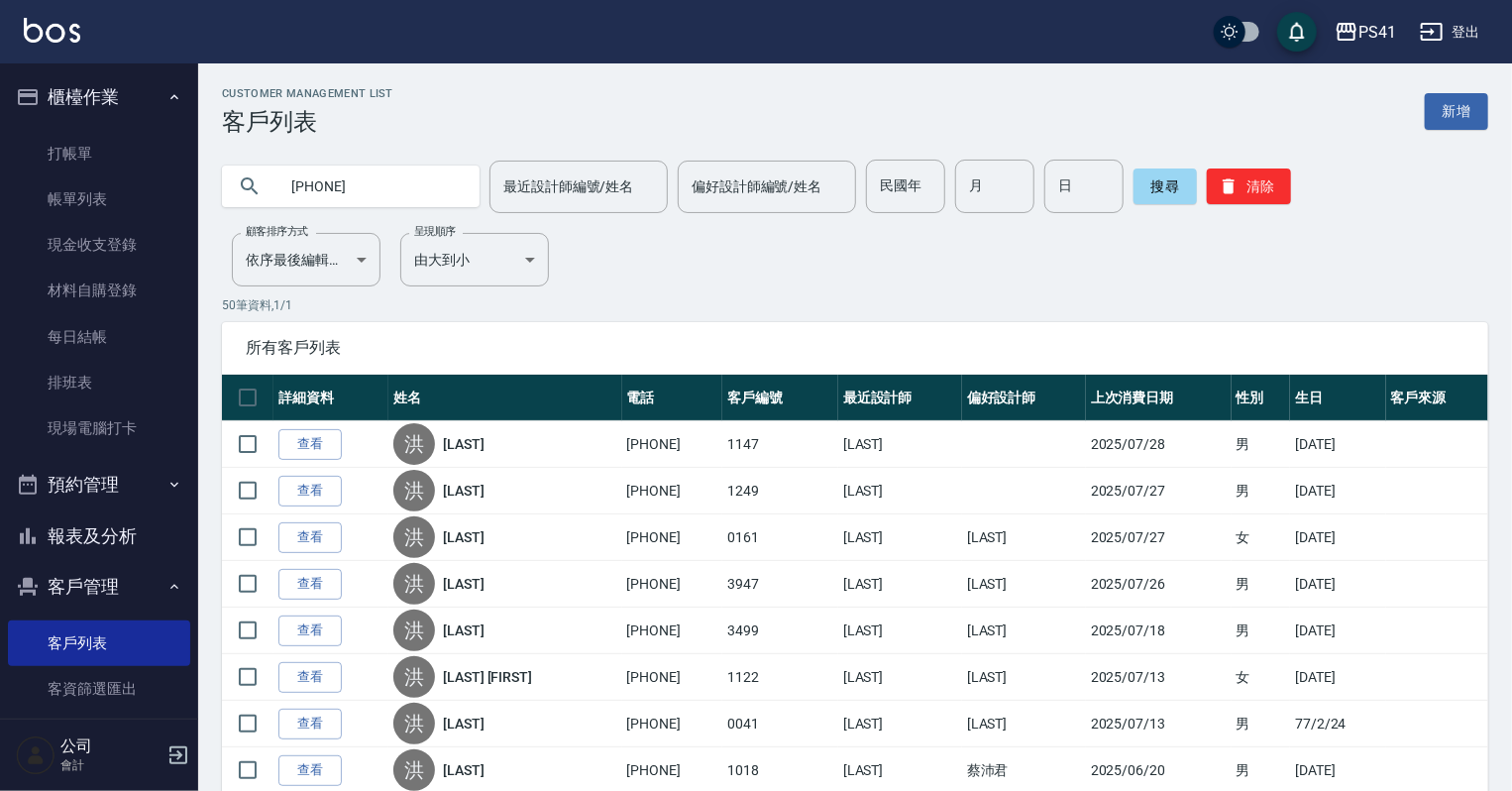 type on "[PHONE]" 